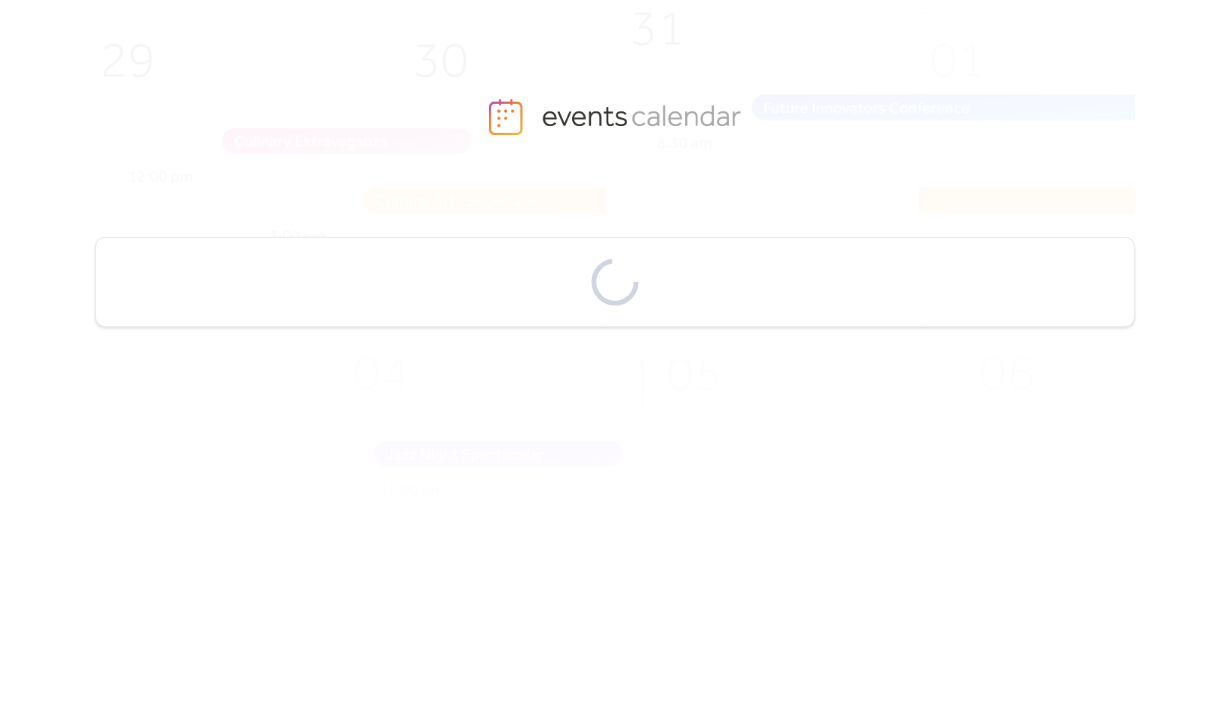 scroll, scrollTop: 0, scrollLeft: 0, axis: both 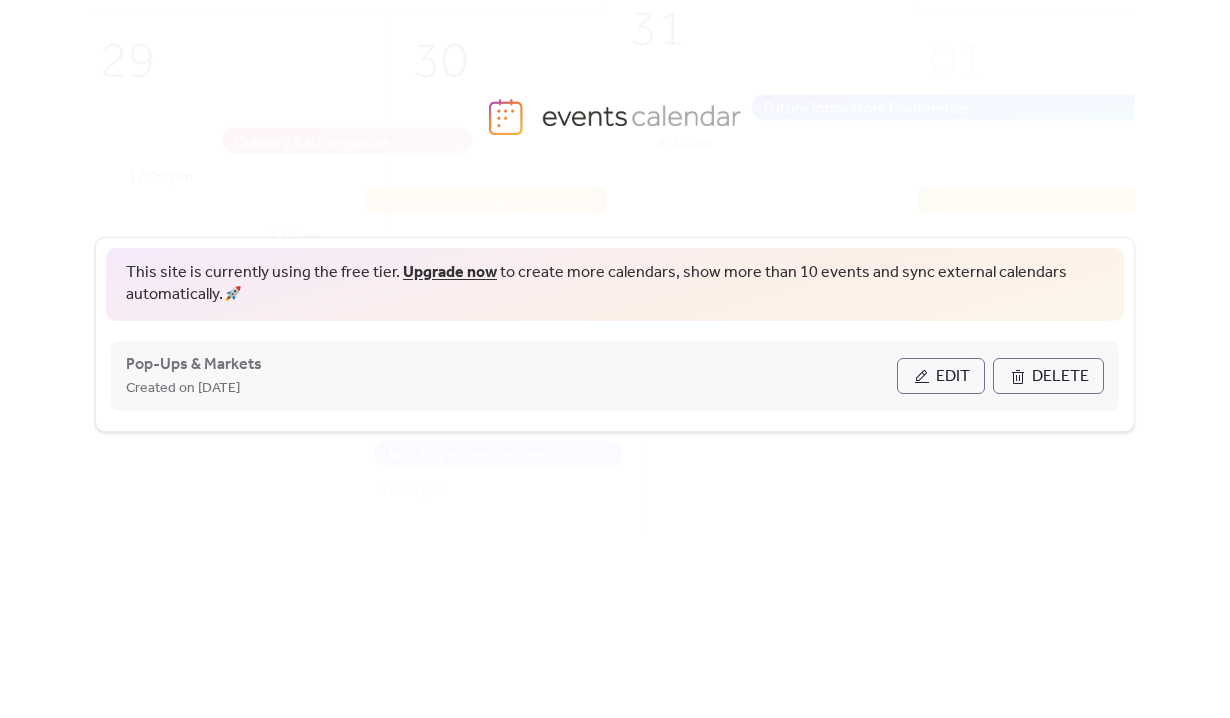 click on "Edit" at bounding box center [941, 376] 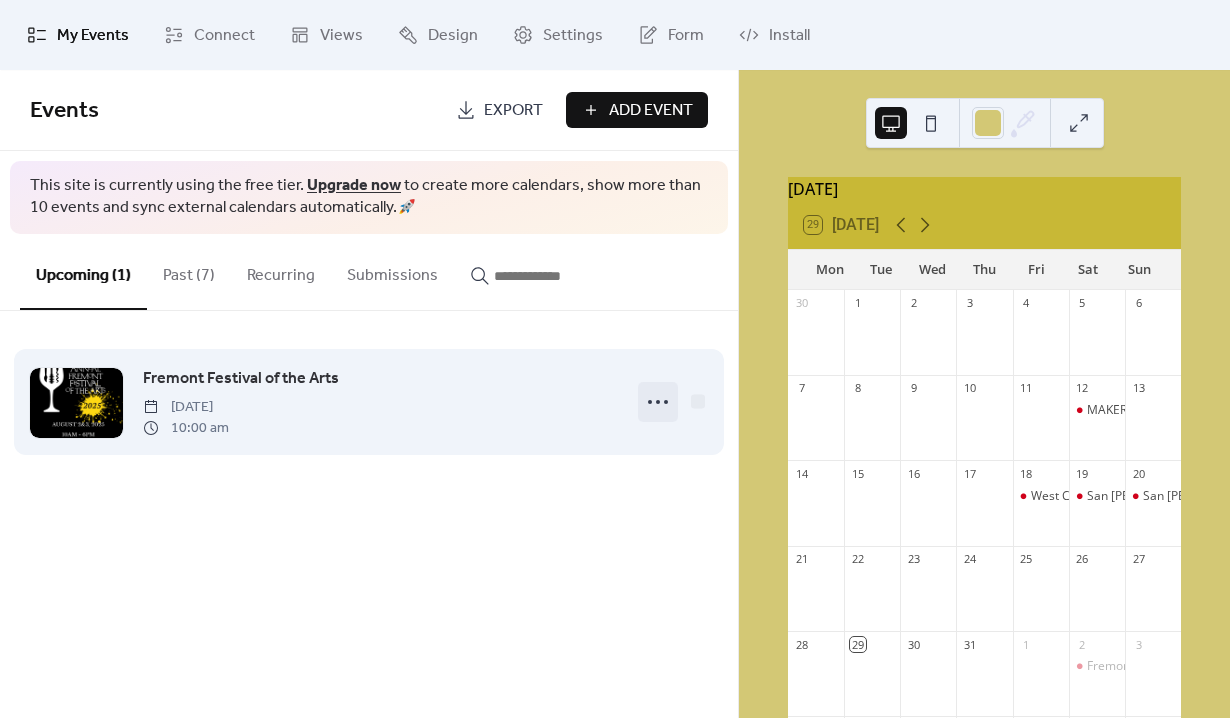 click 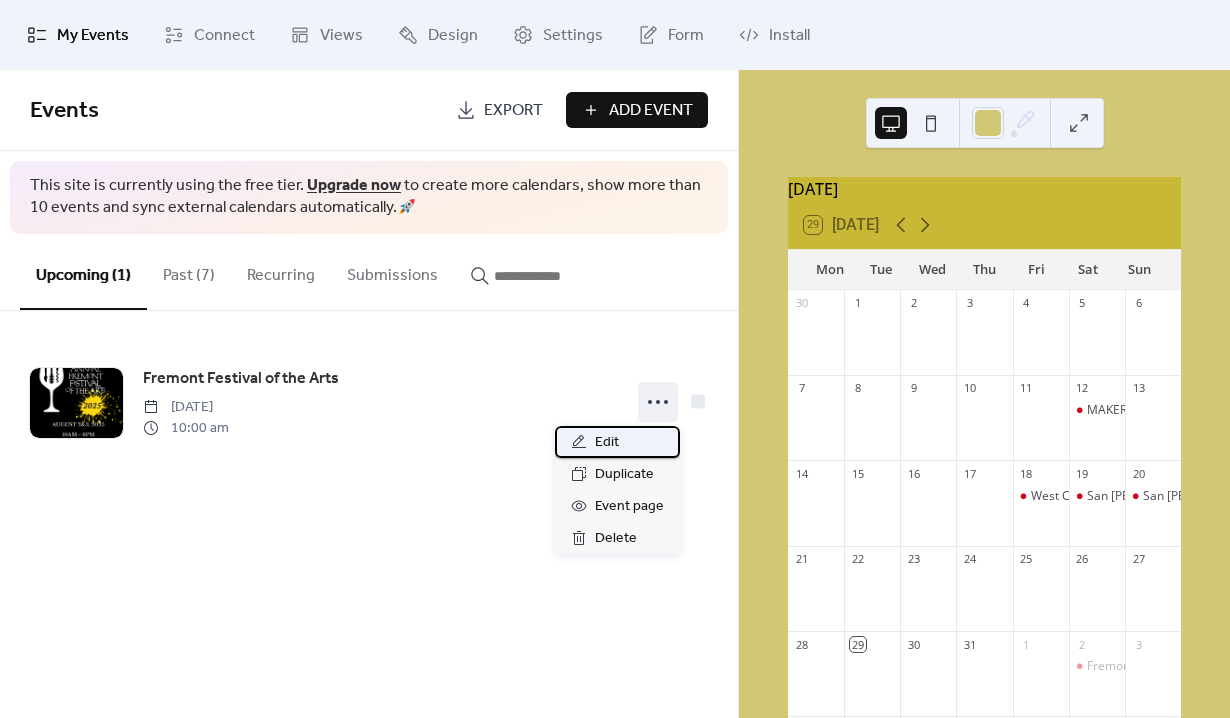 click on "Edit" at bounding box center (607, 443) 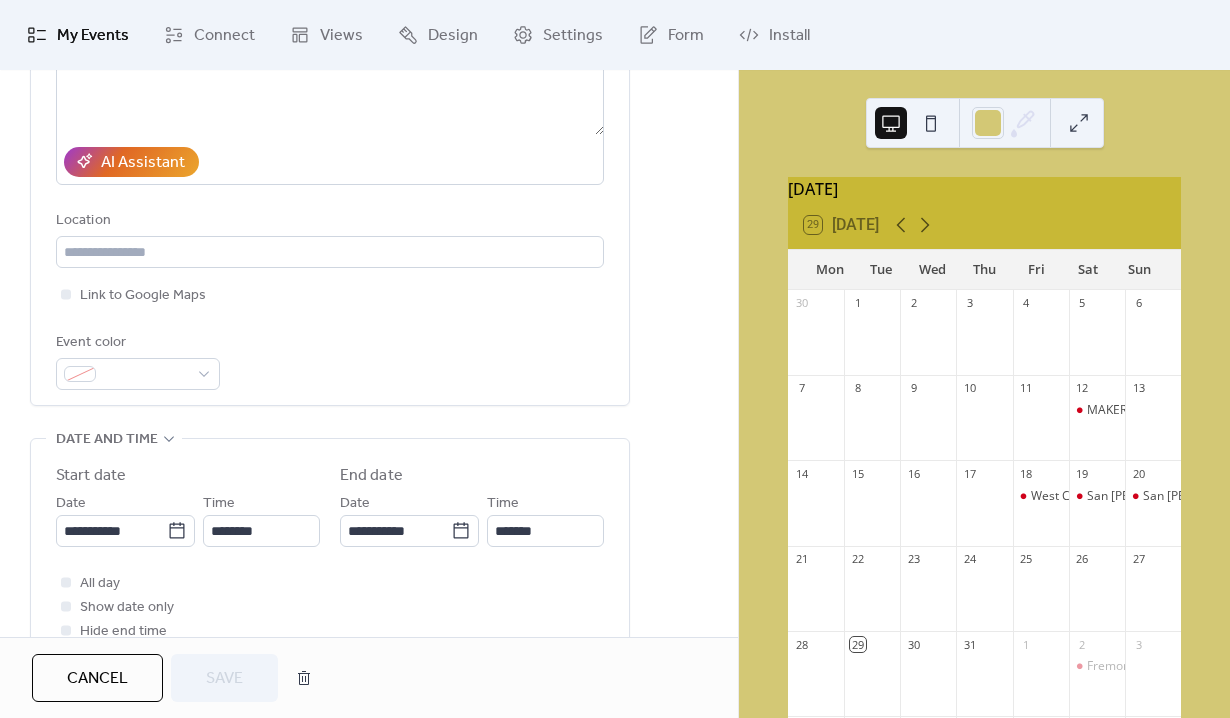 scroll, scrollTop: 329, scrollLeft: 0, axis: vertical 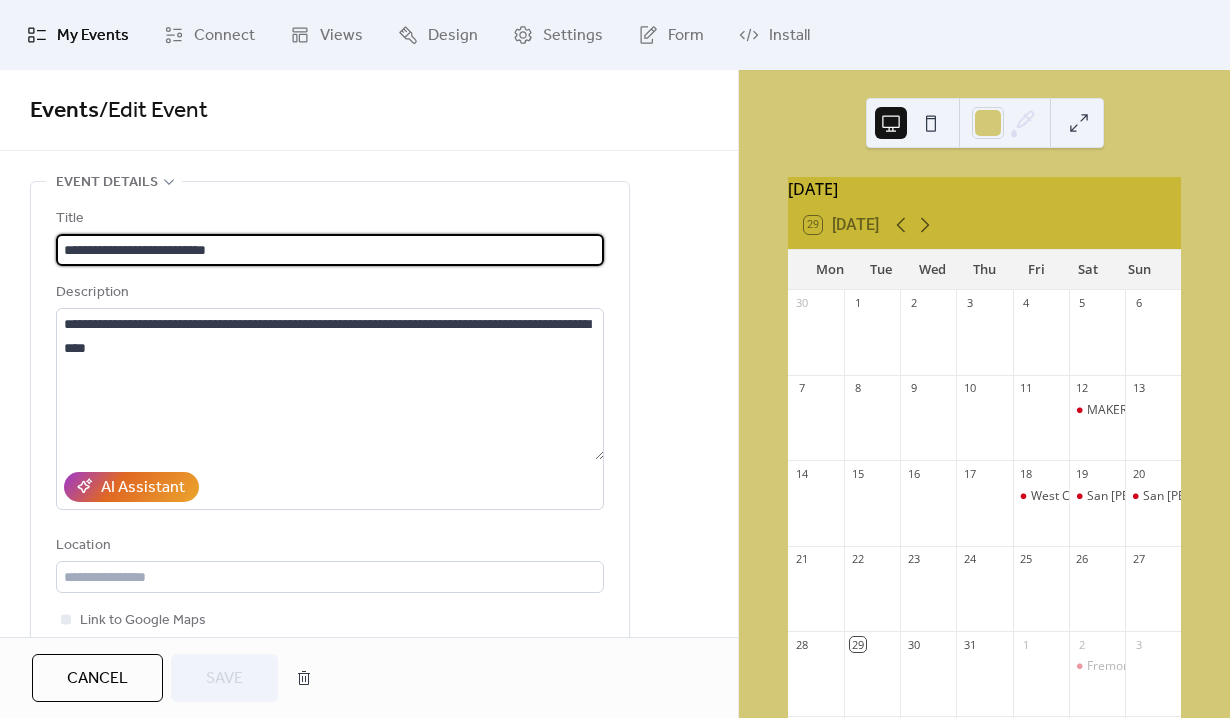 click on "Cancel" at bounding box center (97, 679) 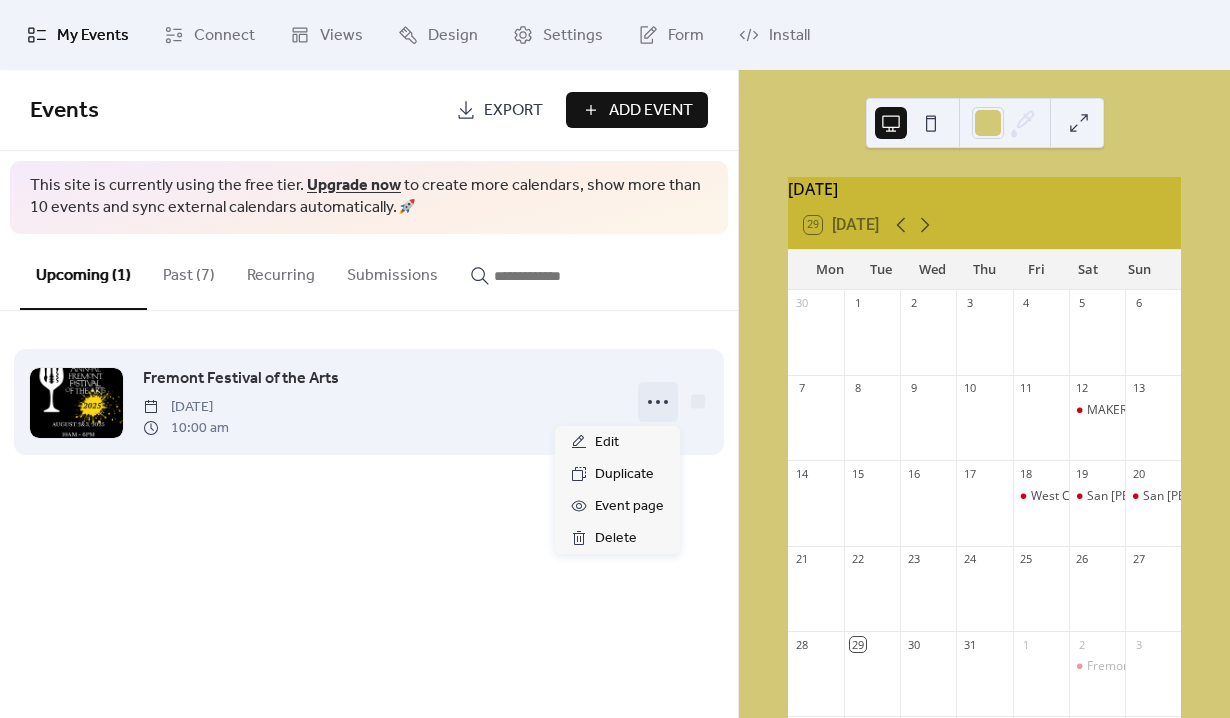 click at bounding box center [658, 402] 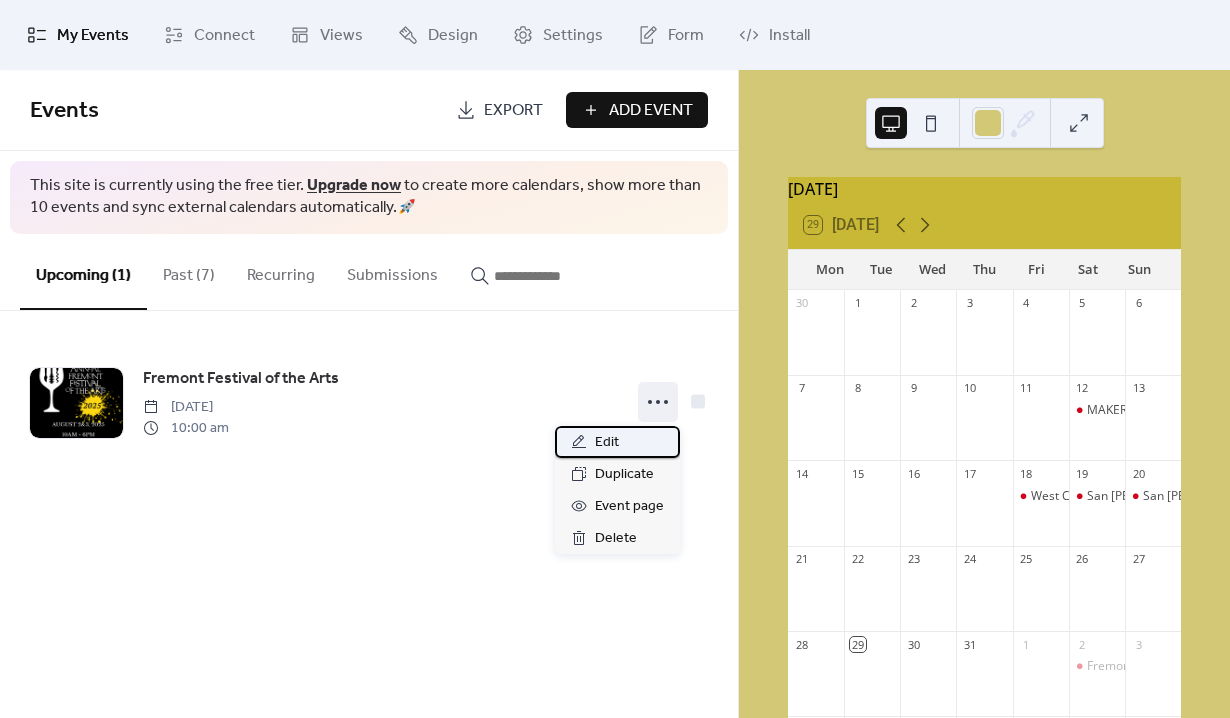 click on "Edit" at bounding box center (617, 442) 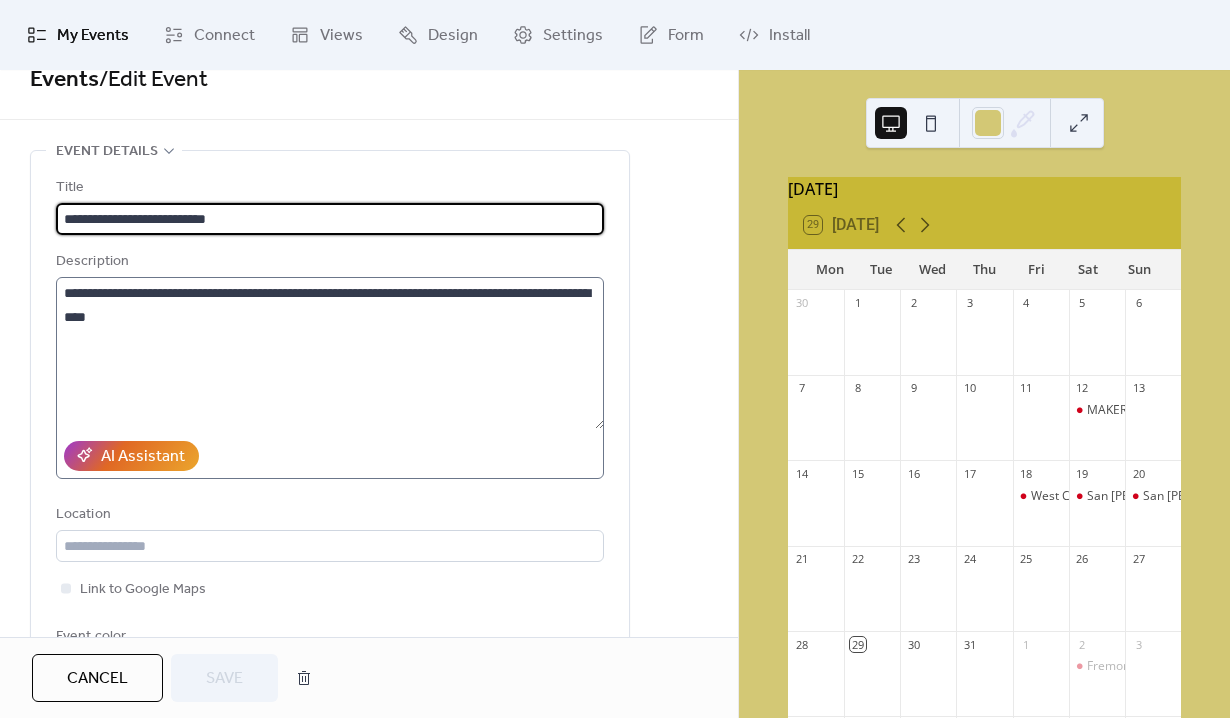 scroll, scrollTop: 0, scrollLeft: 0, axis: both 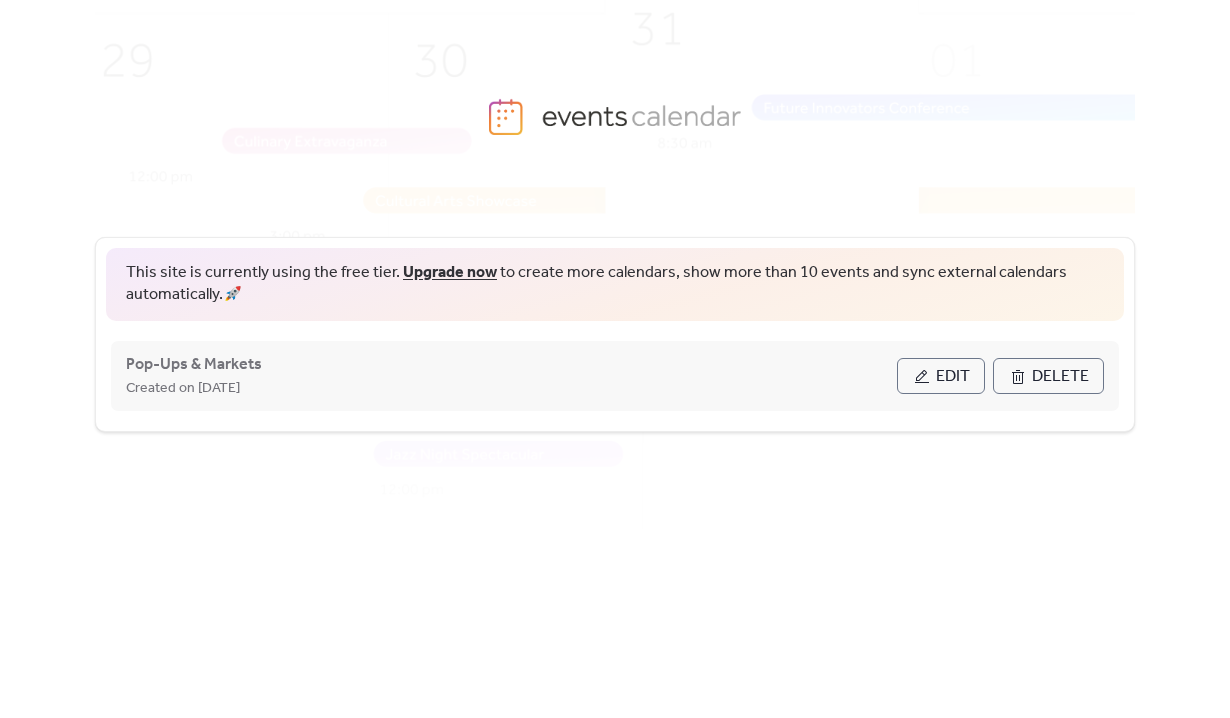 click on "Edit" at bounding box center [953, 377] 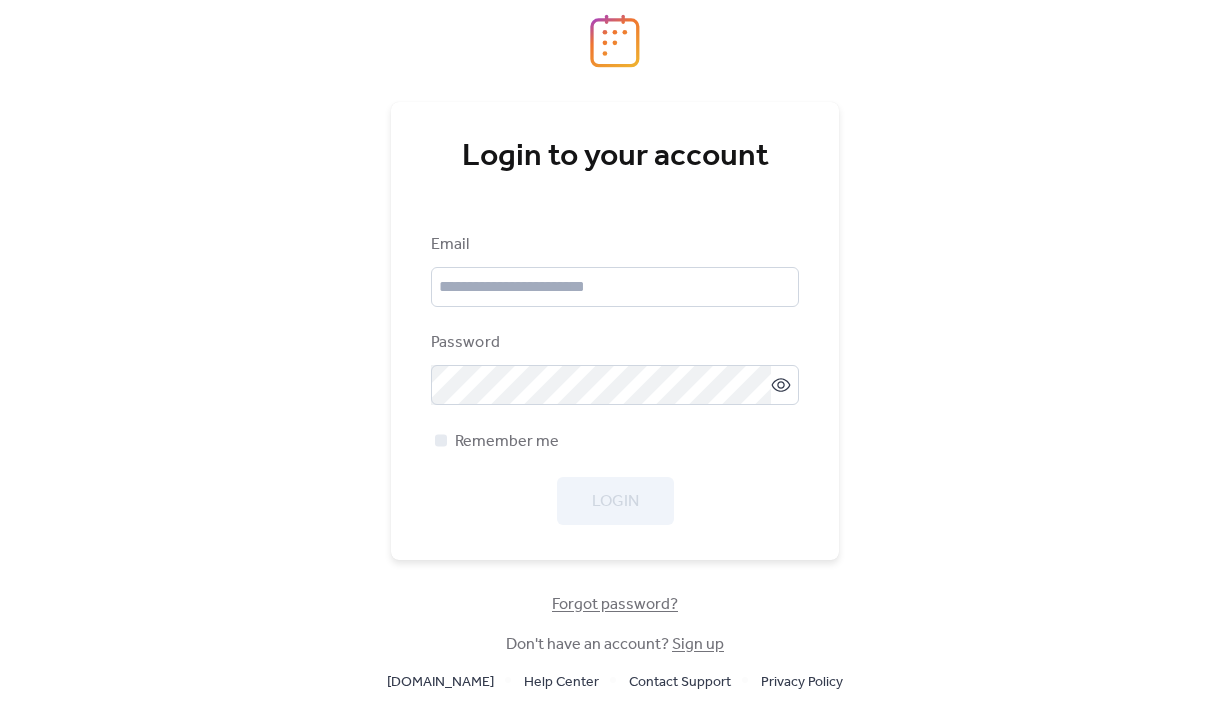 scroll, scrollTop: 0, scrollLeft: 0, axis: both 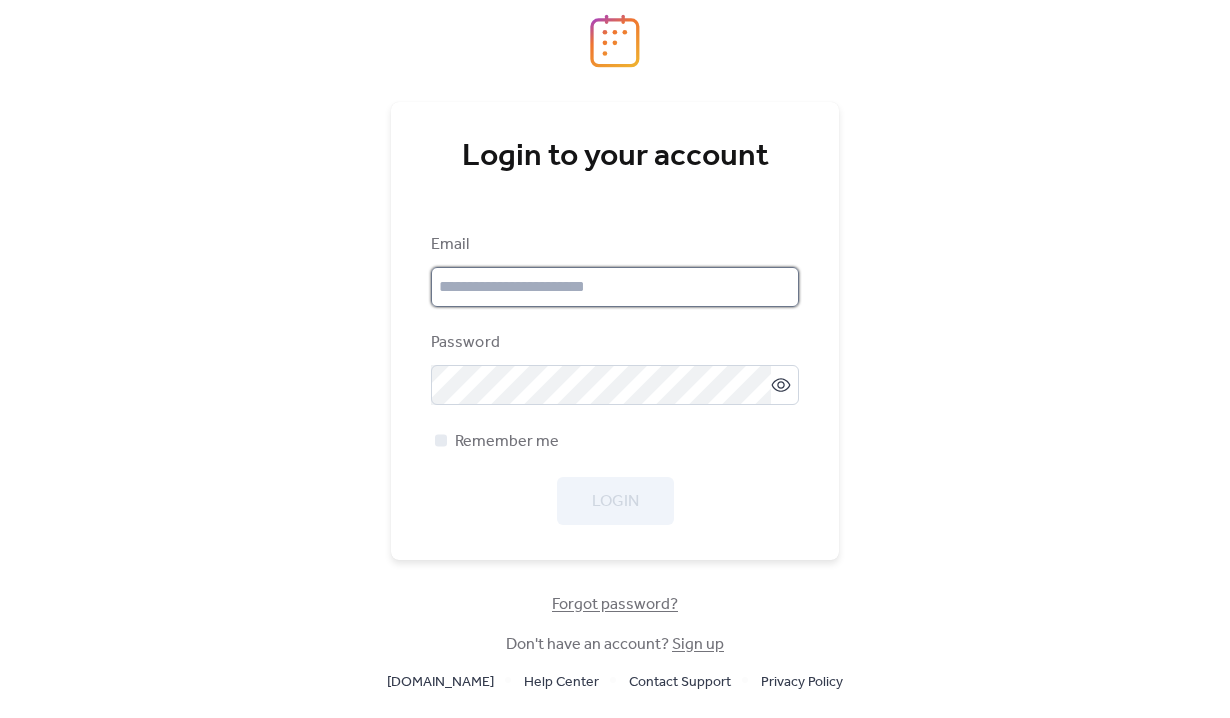 click at bounding box center (615, 287) 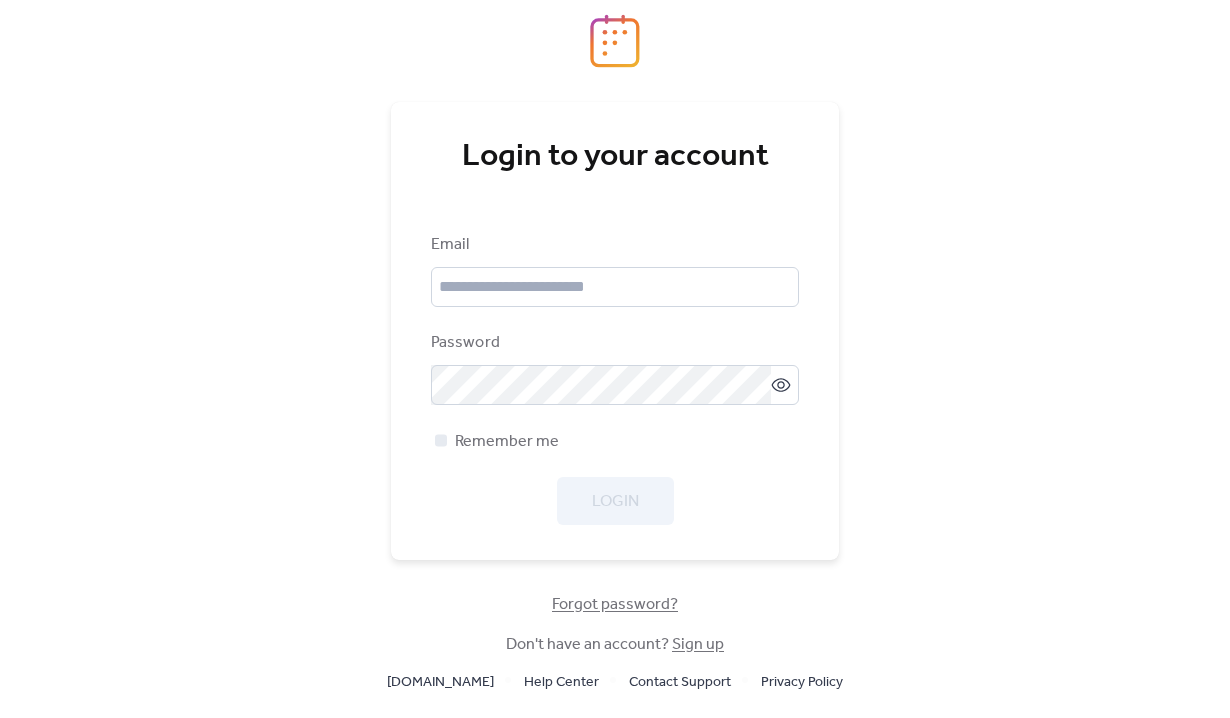 click on "Login to your account Email Password Remember me Login Forgot password? Don't have an account?   Sign up   [DOMAIN_NAME]   Help Center   Contact Support   Privacy Policy" at bounding box center (615, 359) 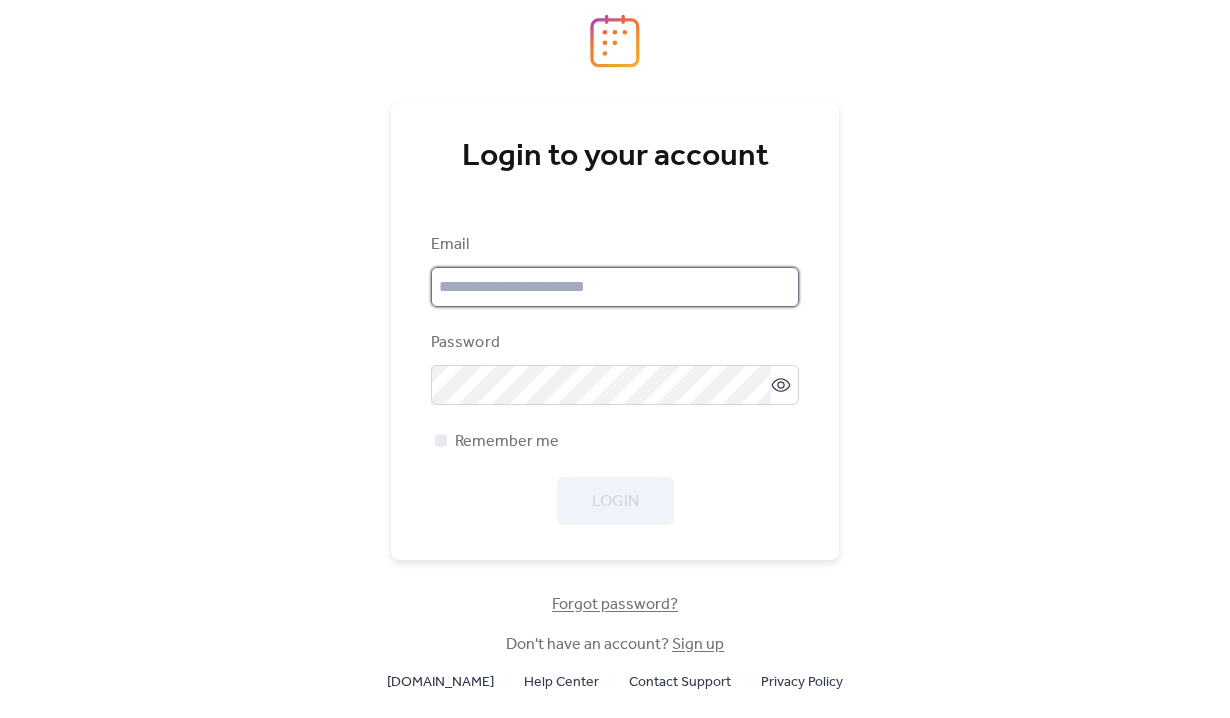 click at bounding box center (615, 287) 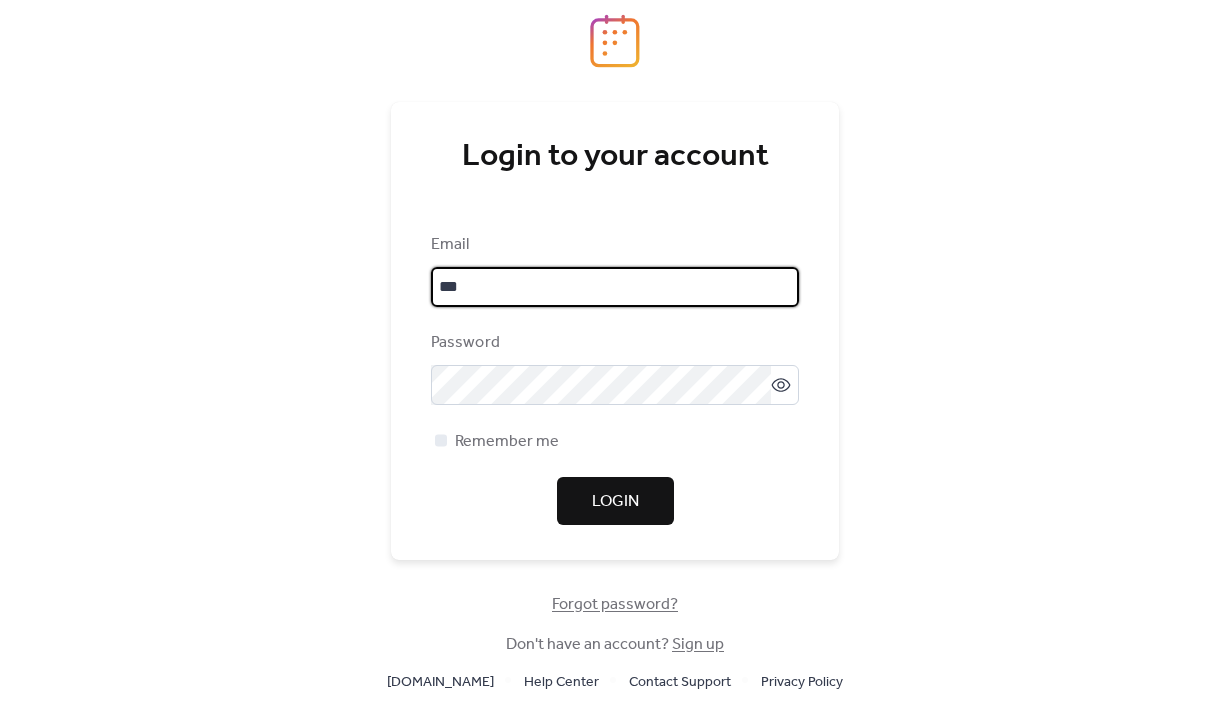 type on "**********" 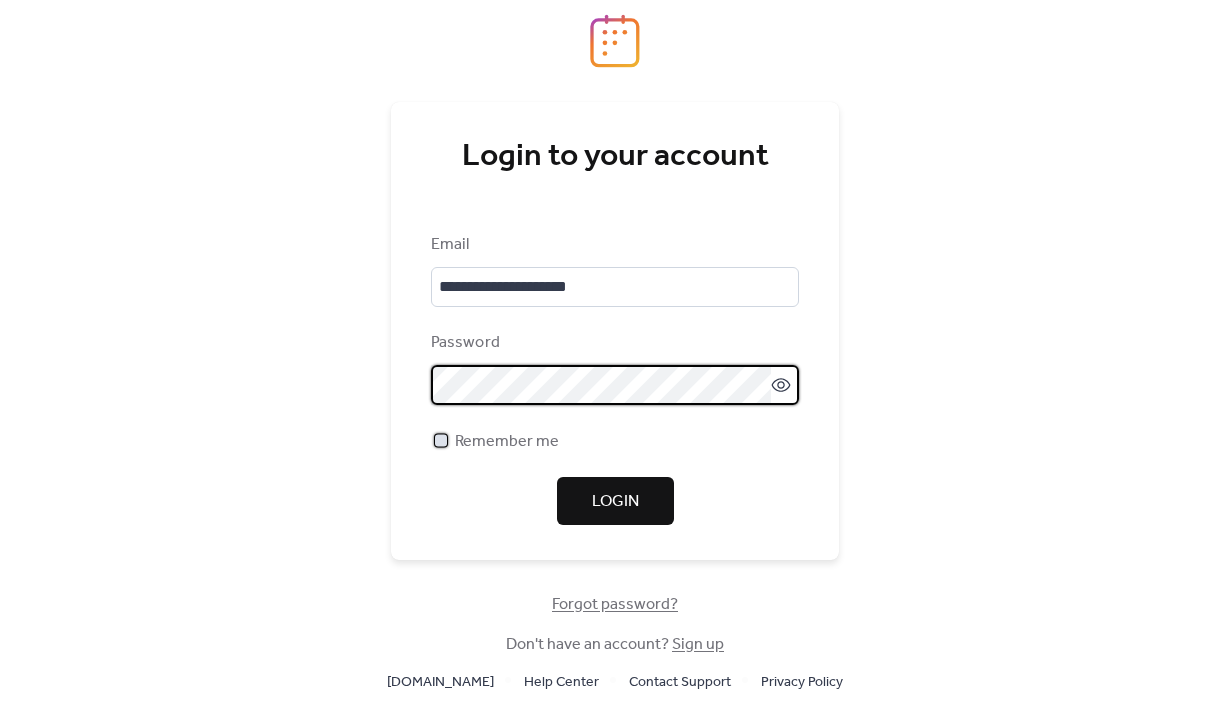 click on "Remember me" at bounding box center (507, 442) 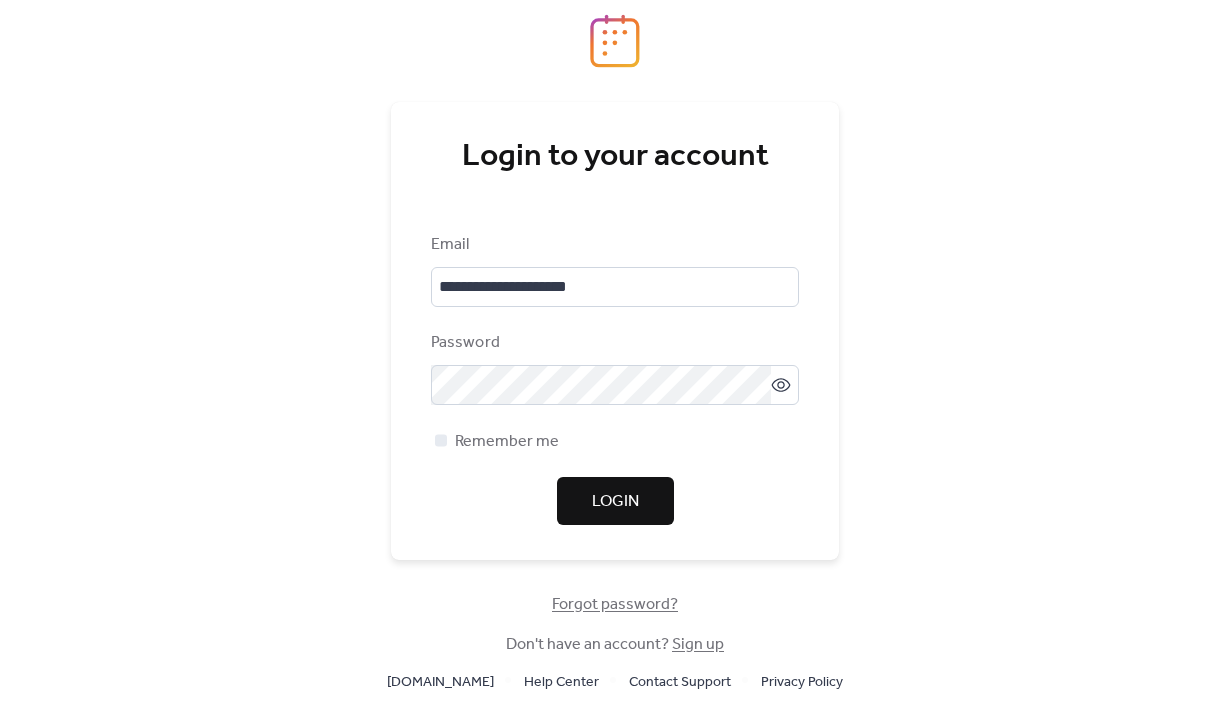click on "Login" at bounding box center (615, 502) 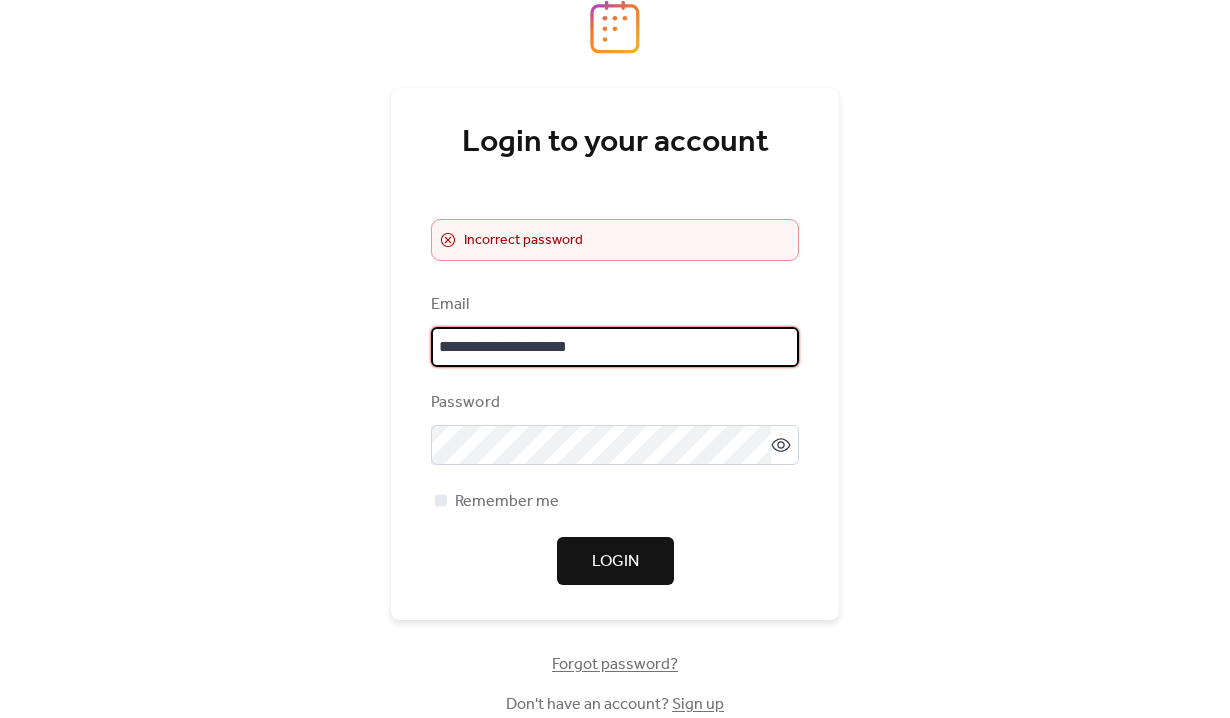 click on "**********" at bounding box center [615, 347] 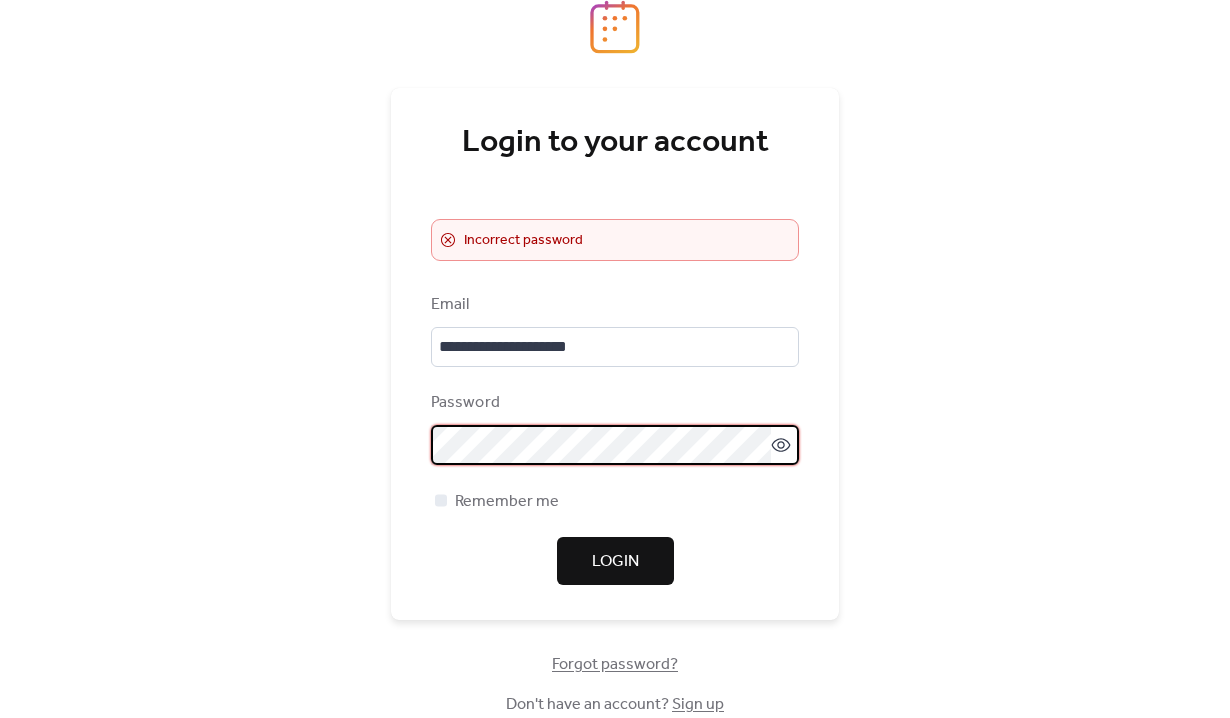 click 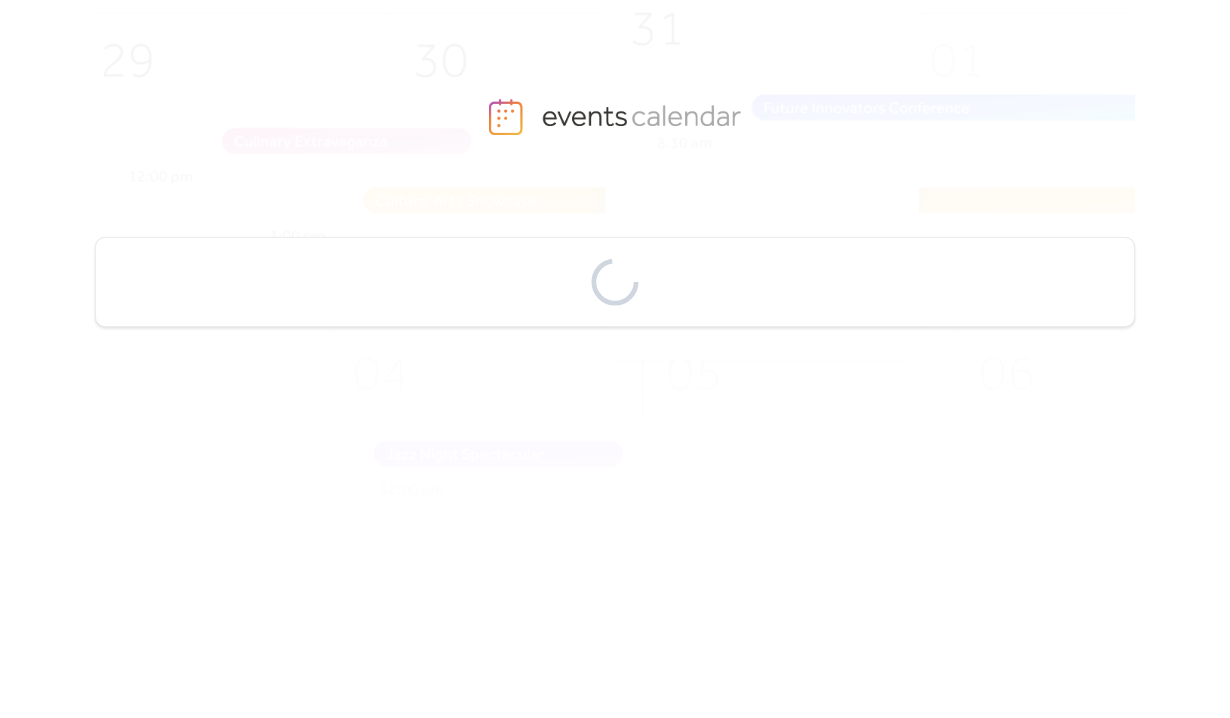 scroll, scrollTop: 0, scrollLeft: 0, axis: both 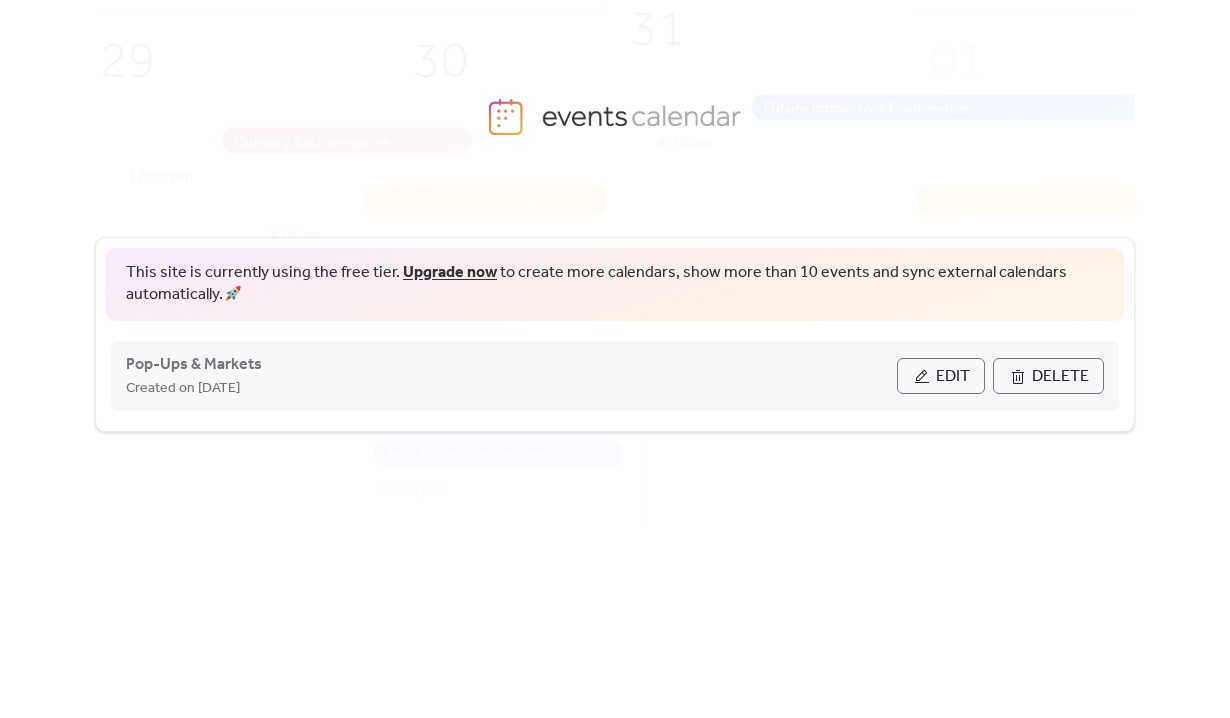 click on "Edit" at bounding box center [941, 376] 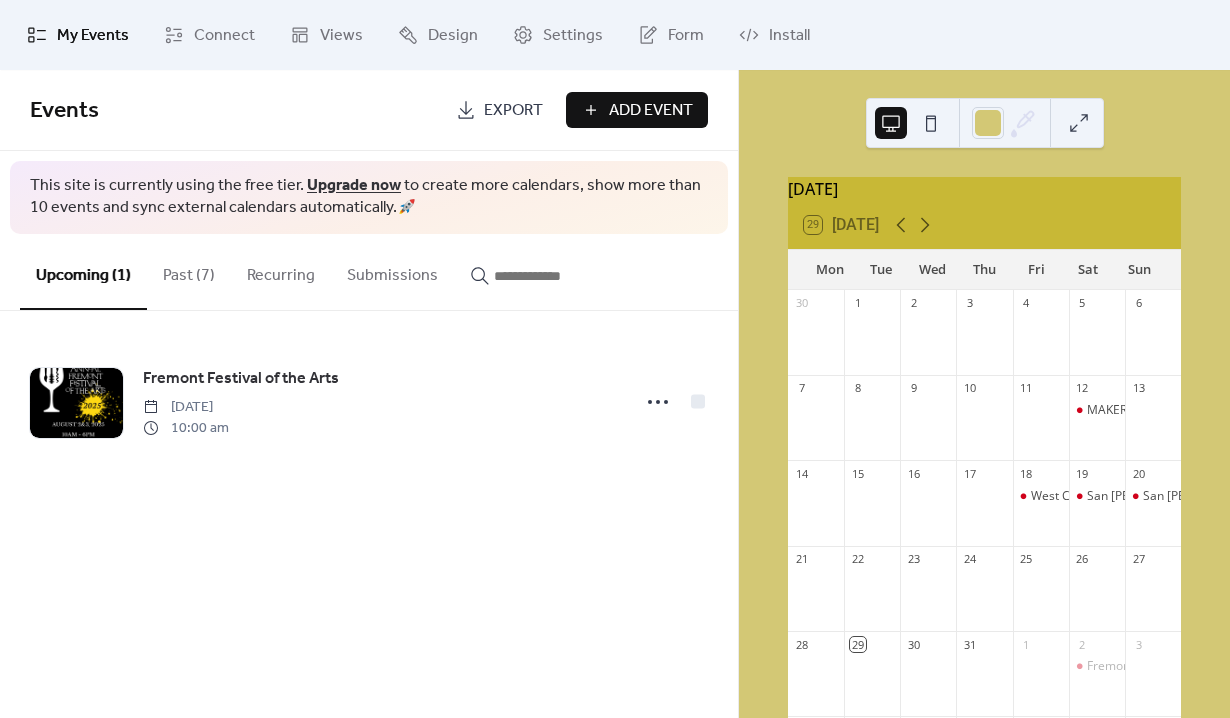 click on "Past (7)" at bounding box center [189, 271] 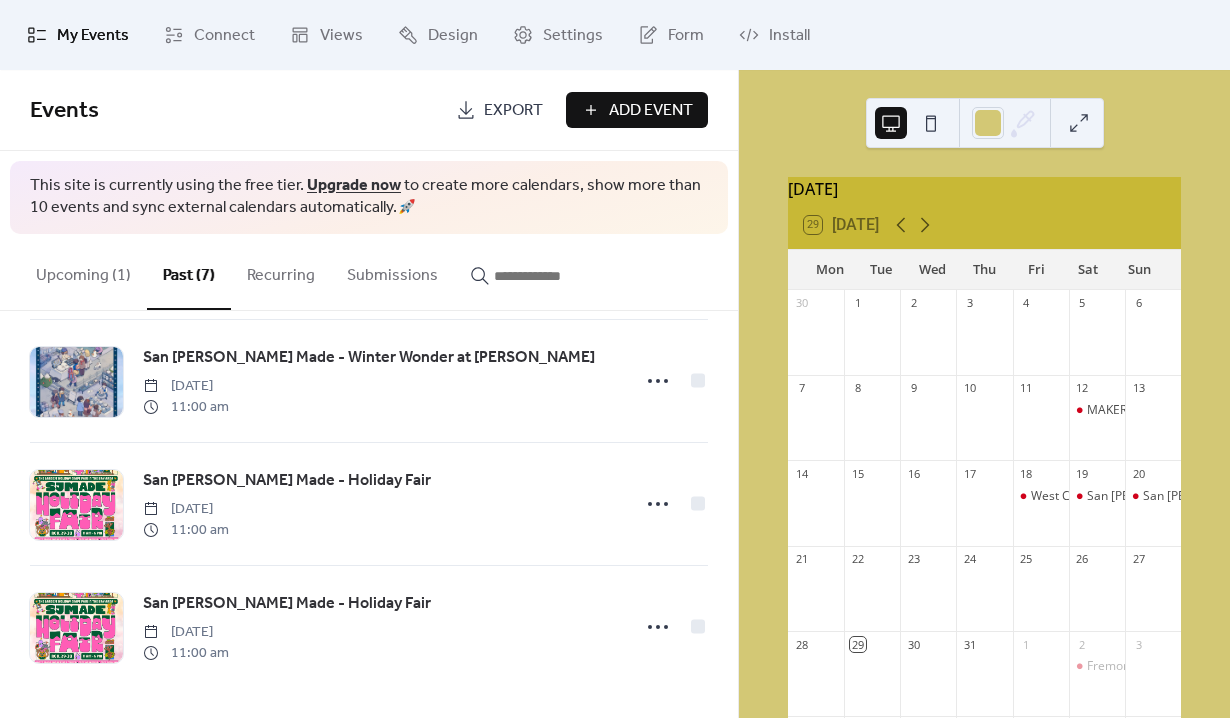 scroll, scrollTop: 0, scrollLeft: 0, axis: both 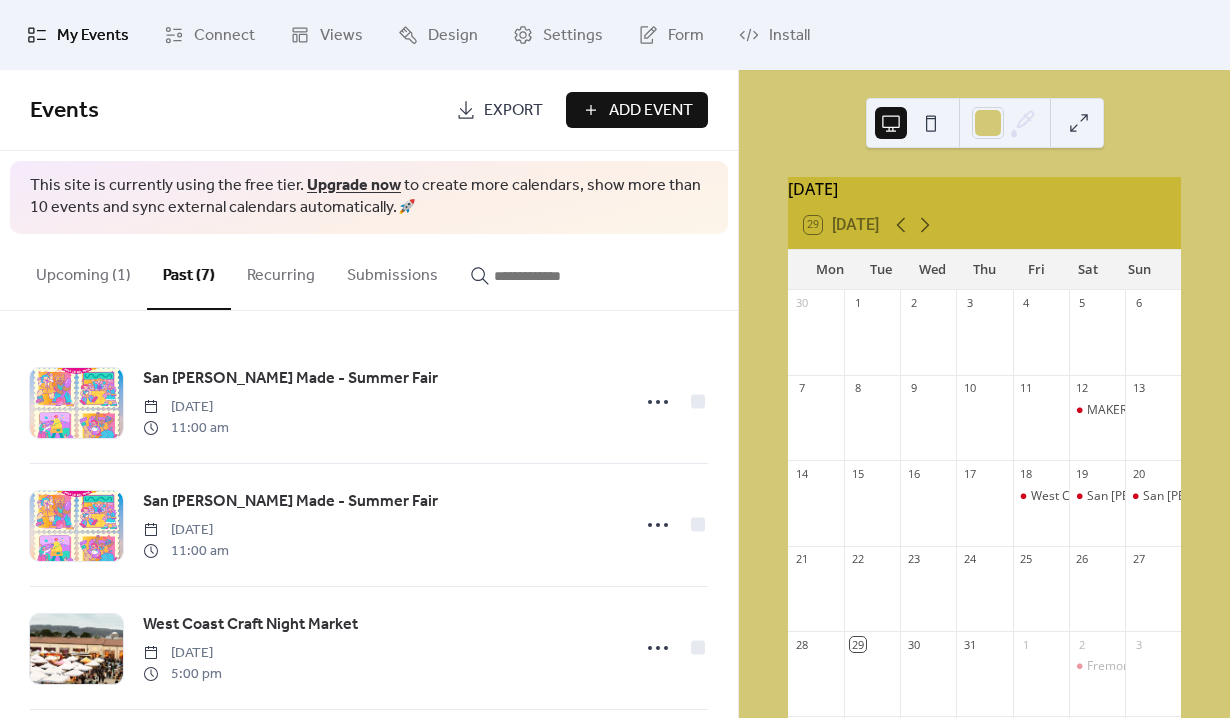 click on "Upcoming (1)" at bounding box center [83, 271] 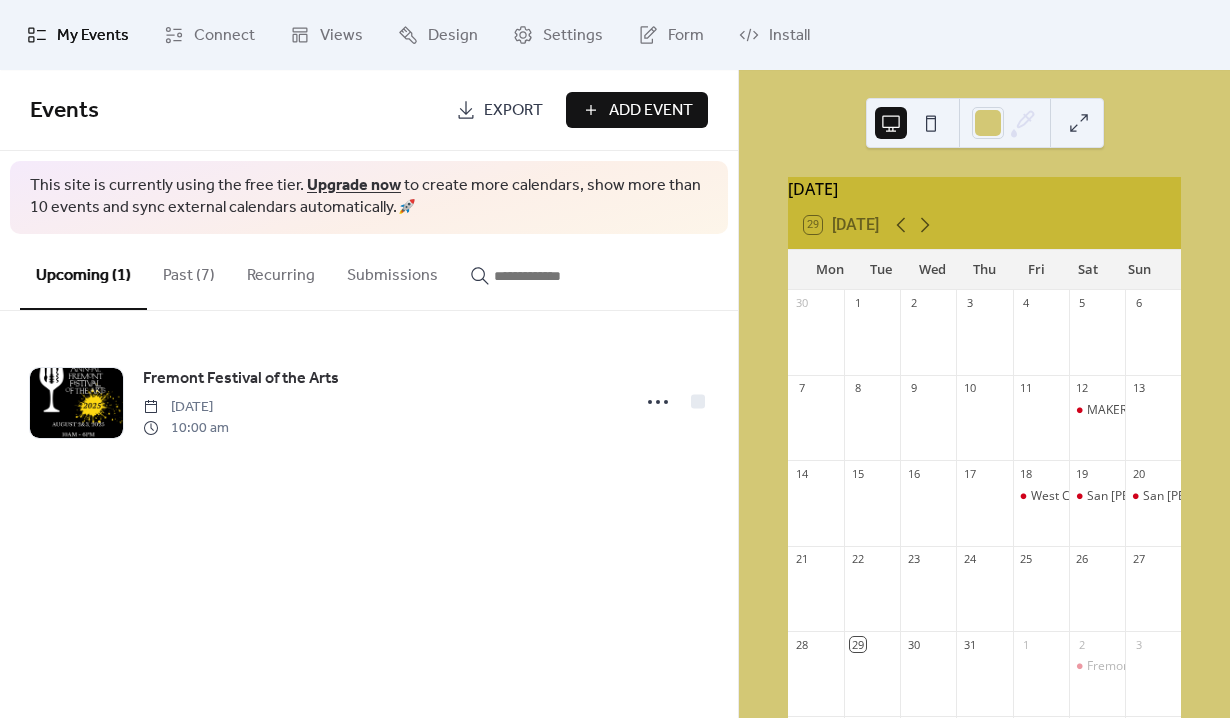 click on "Add Event" at bounding box center (637, 110) 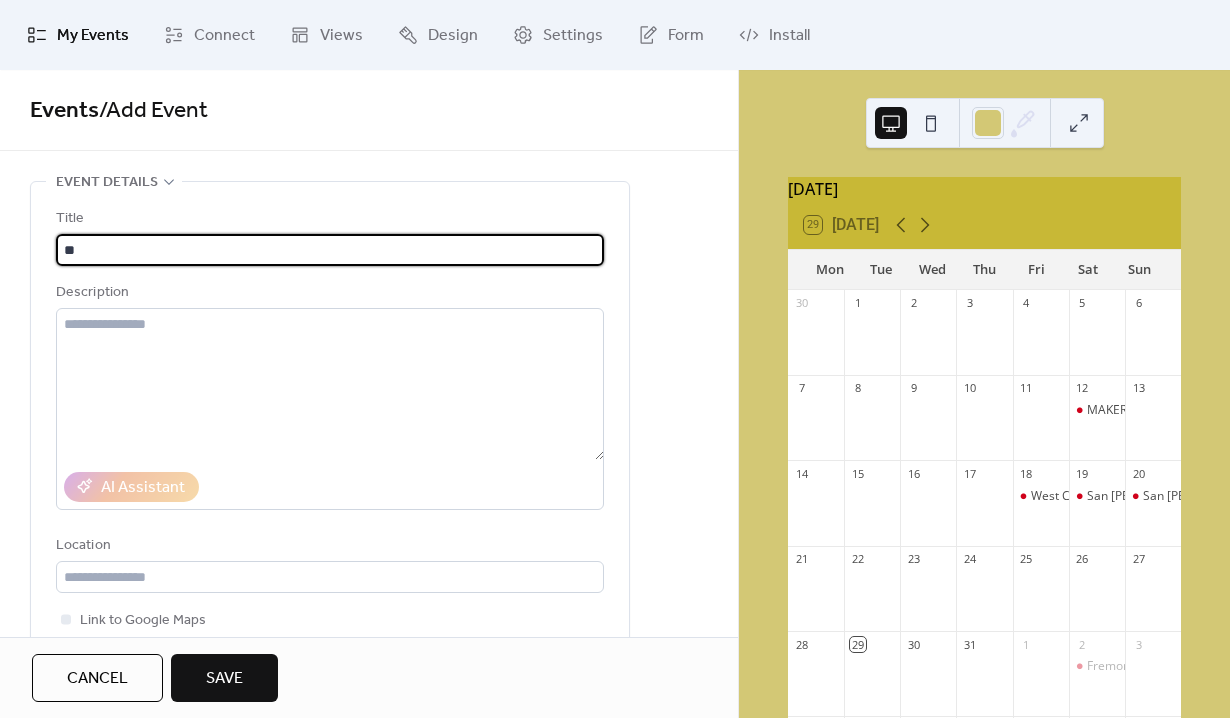 type on "*" 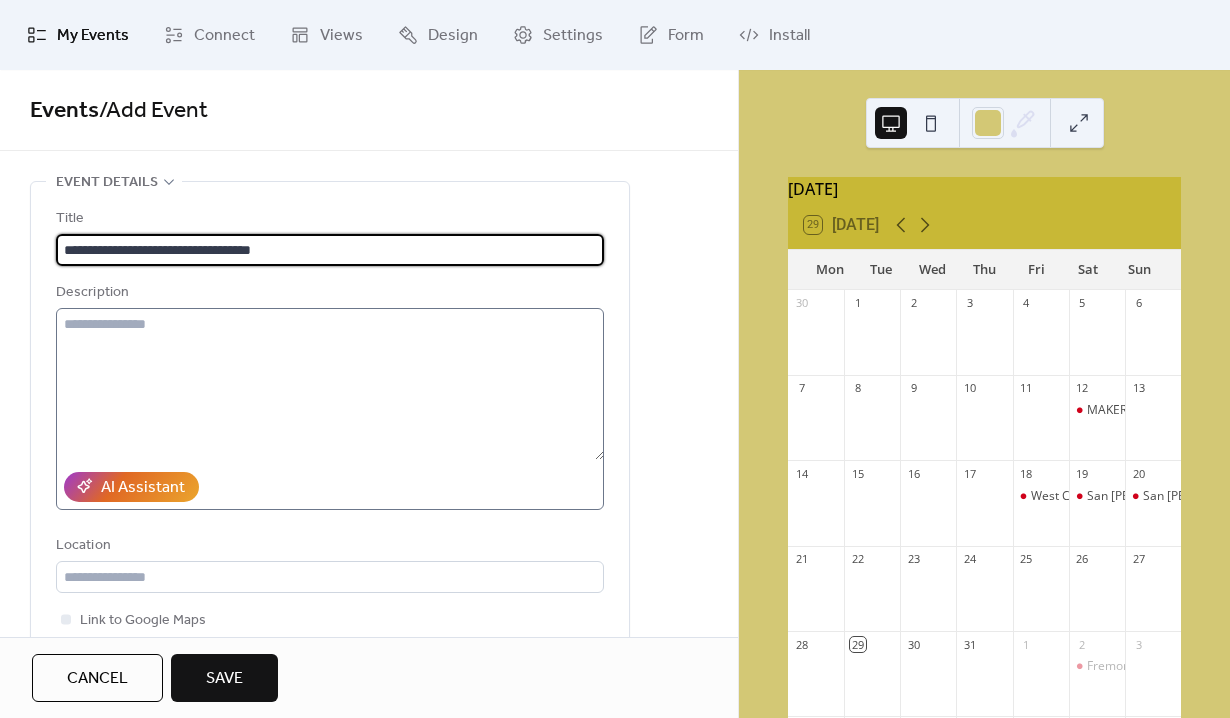 type on "**********" 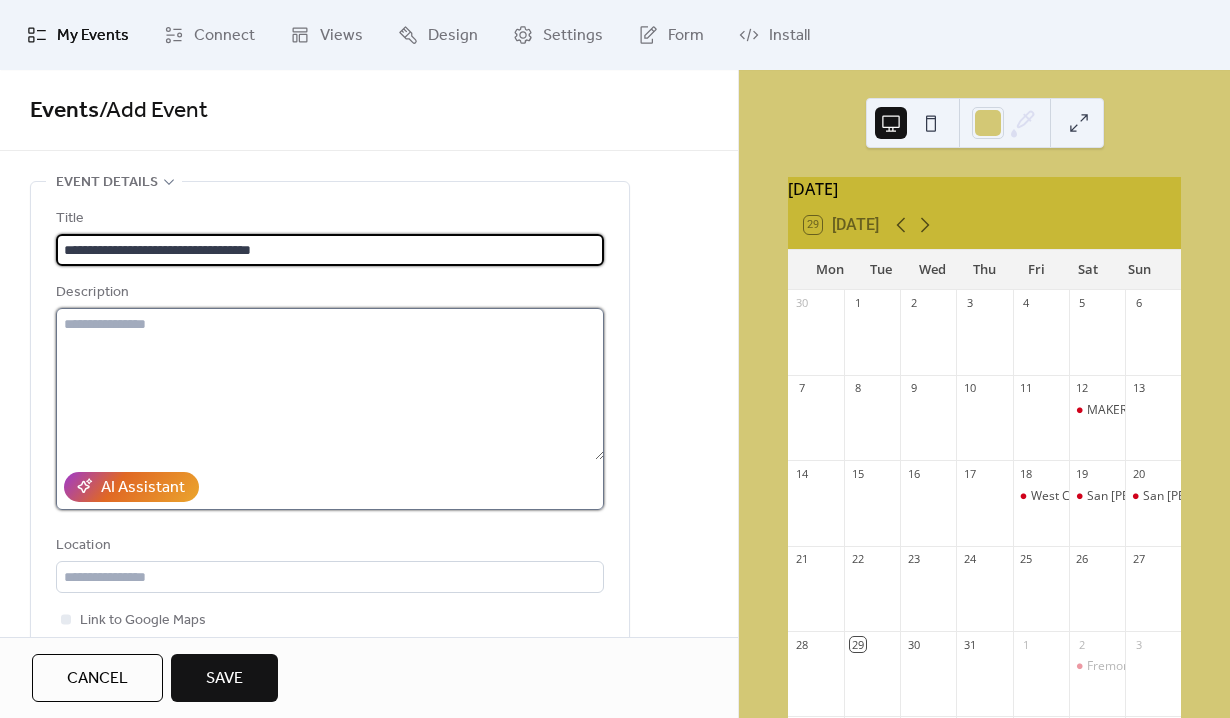 click at bounding box center [330, 384] 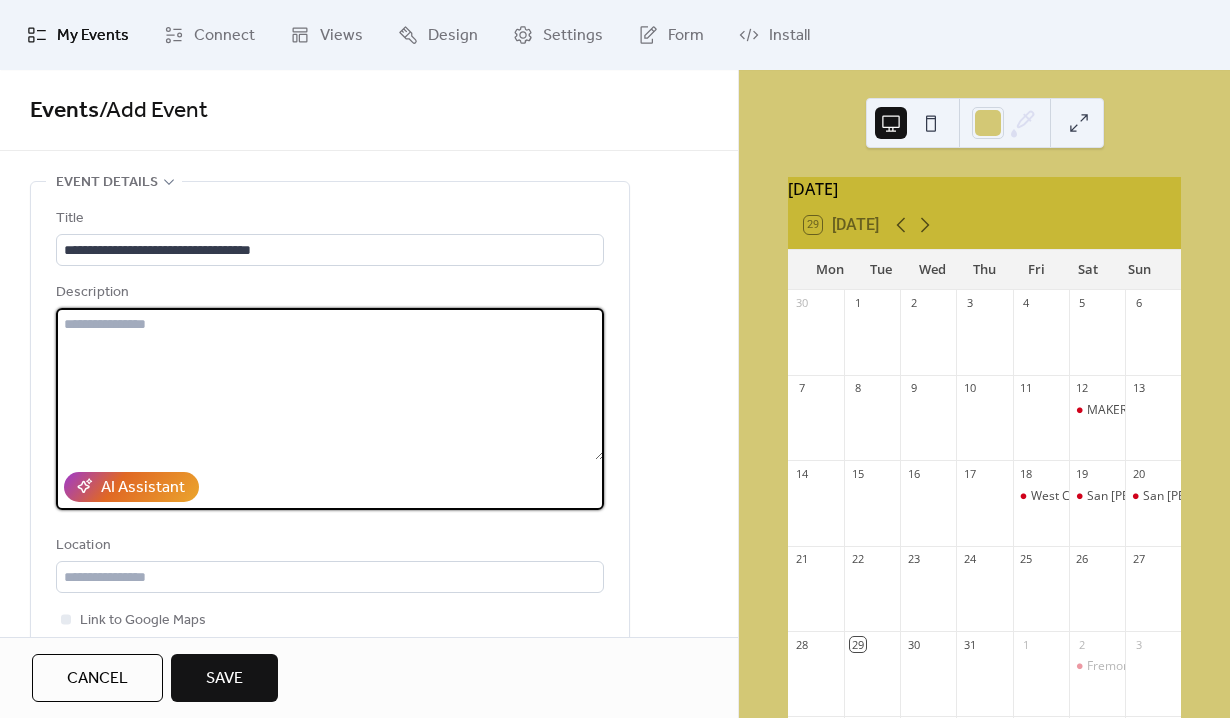 paste on "**********" 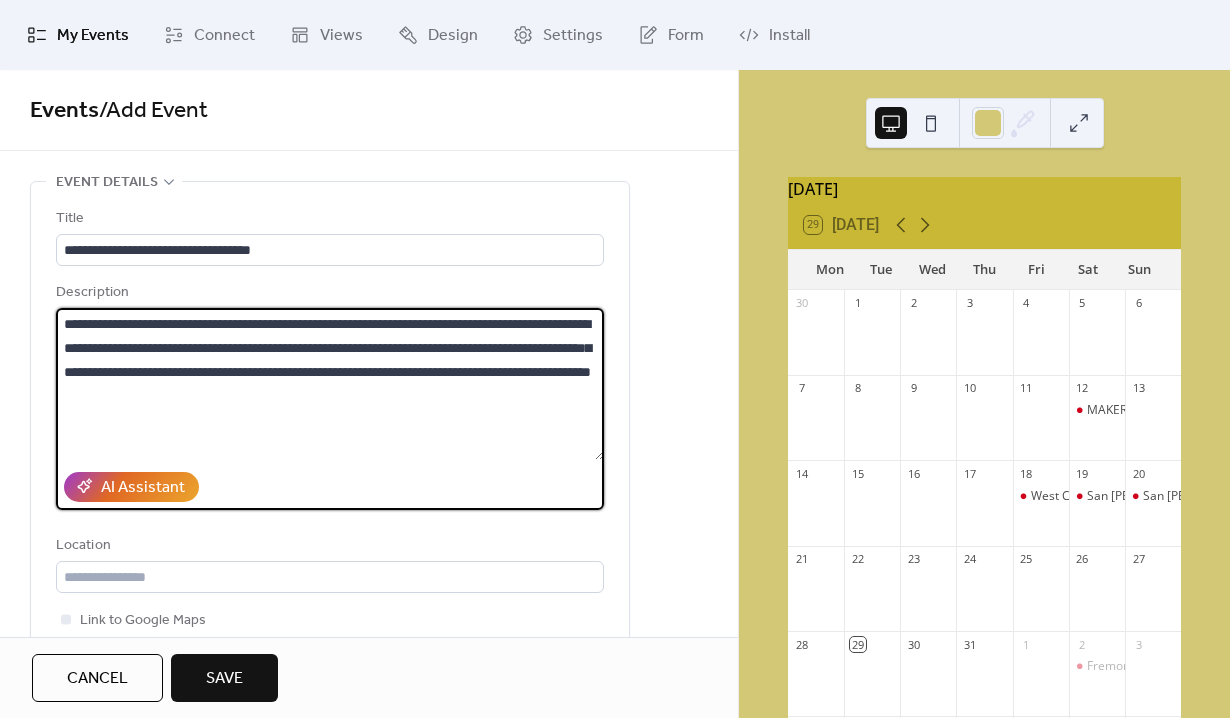 paste on "**********" 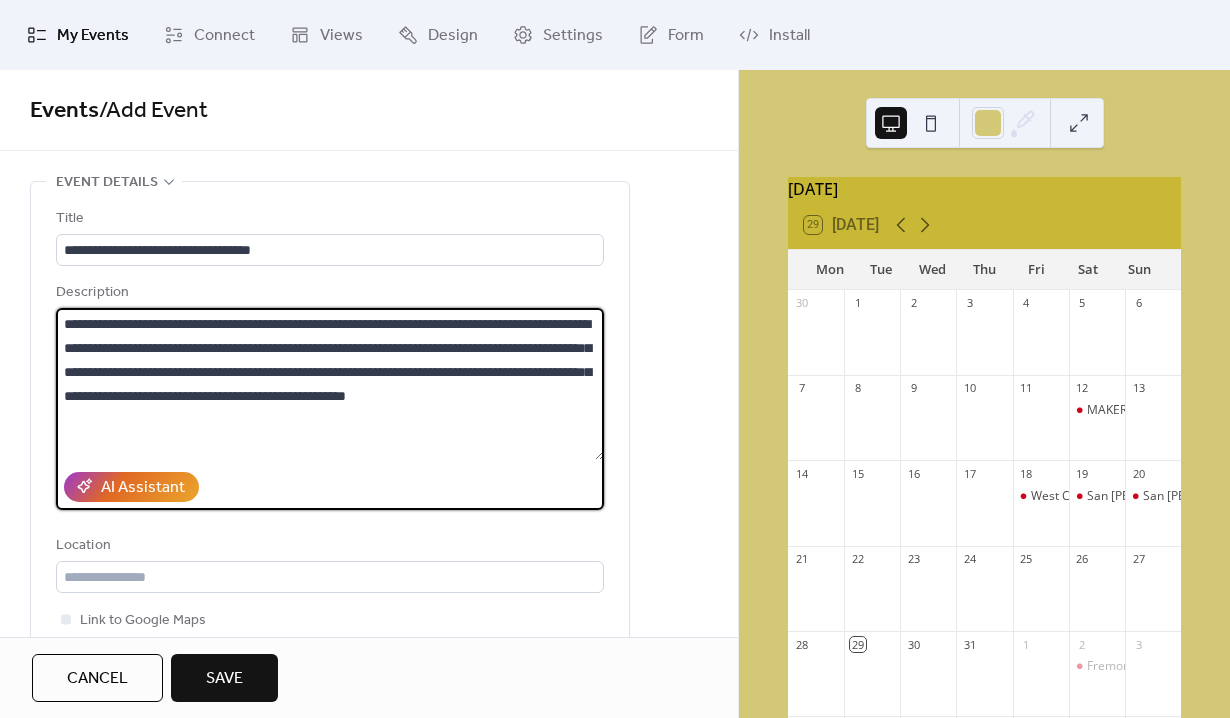type on "**********" 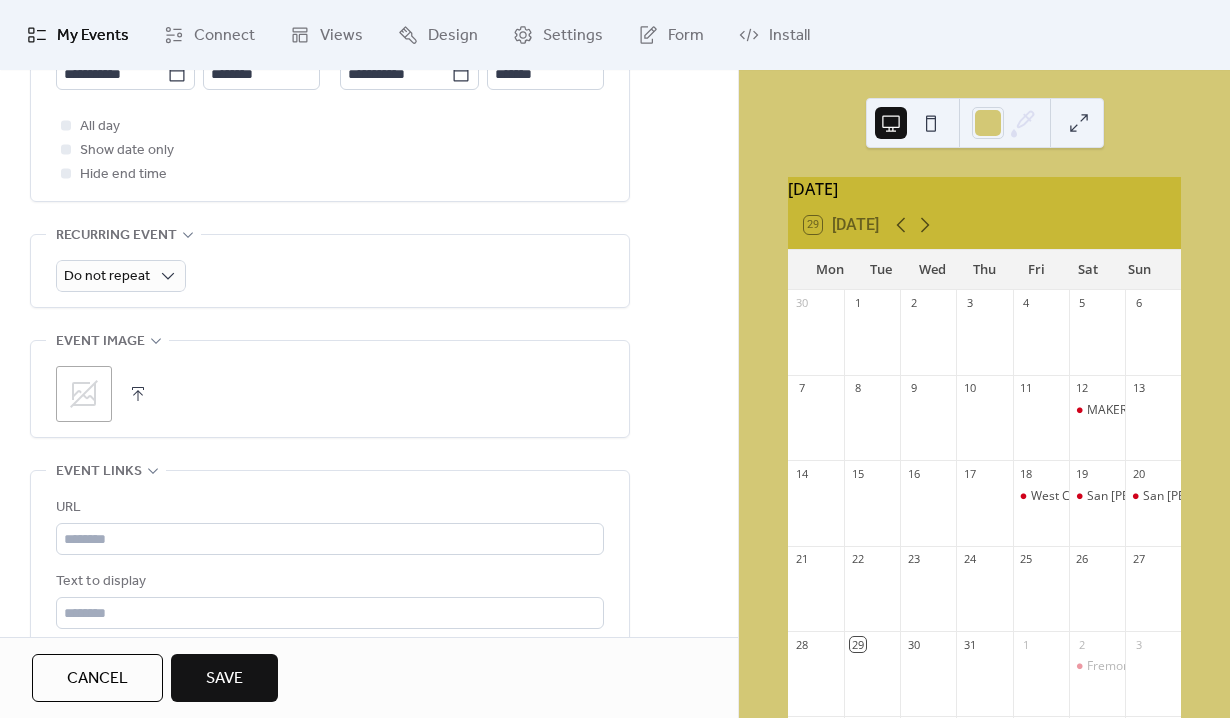 scroll, scrollTop: 740, scrollLeft: 0, axis: vertical 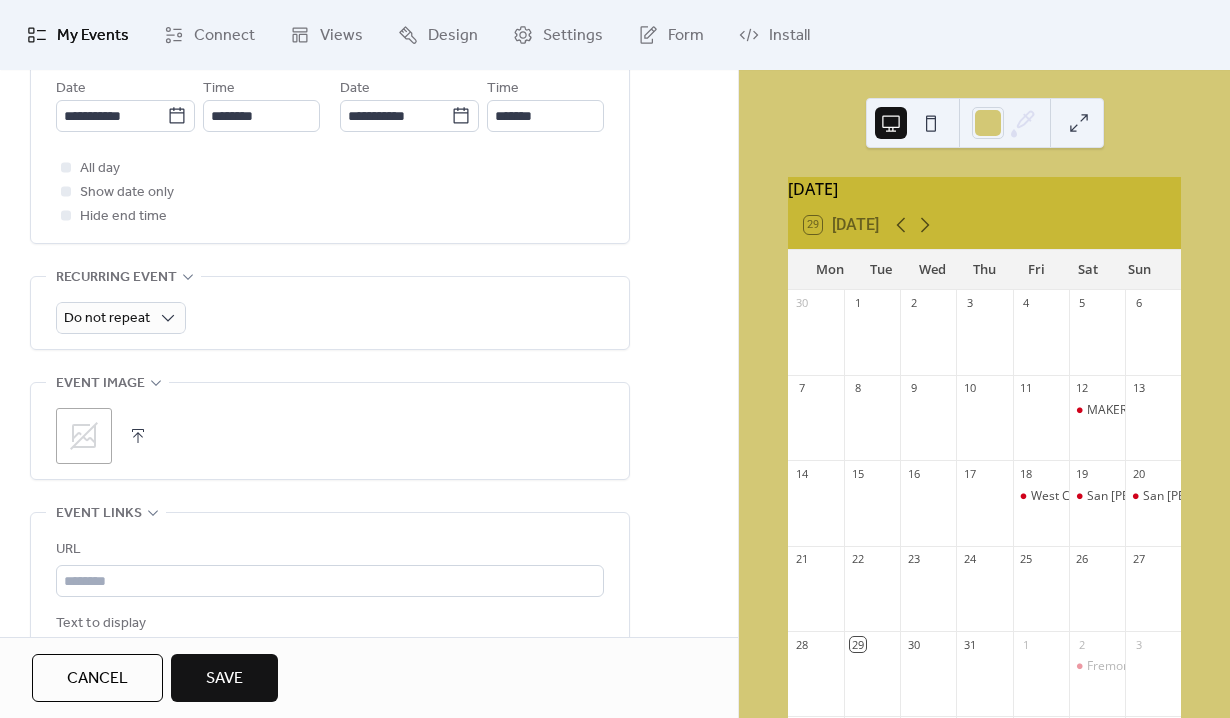 click on ";" at bounding box center (84, 436) 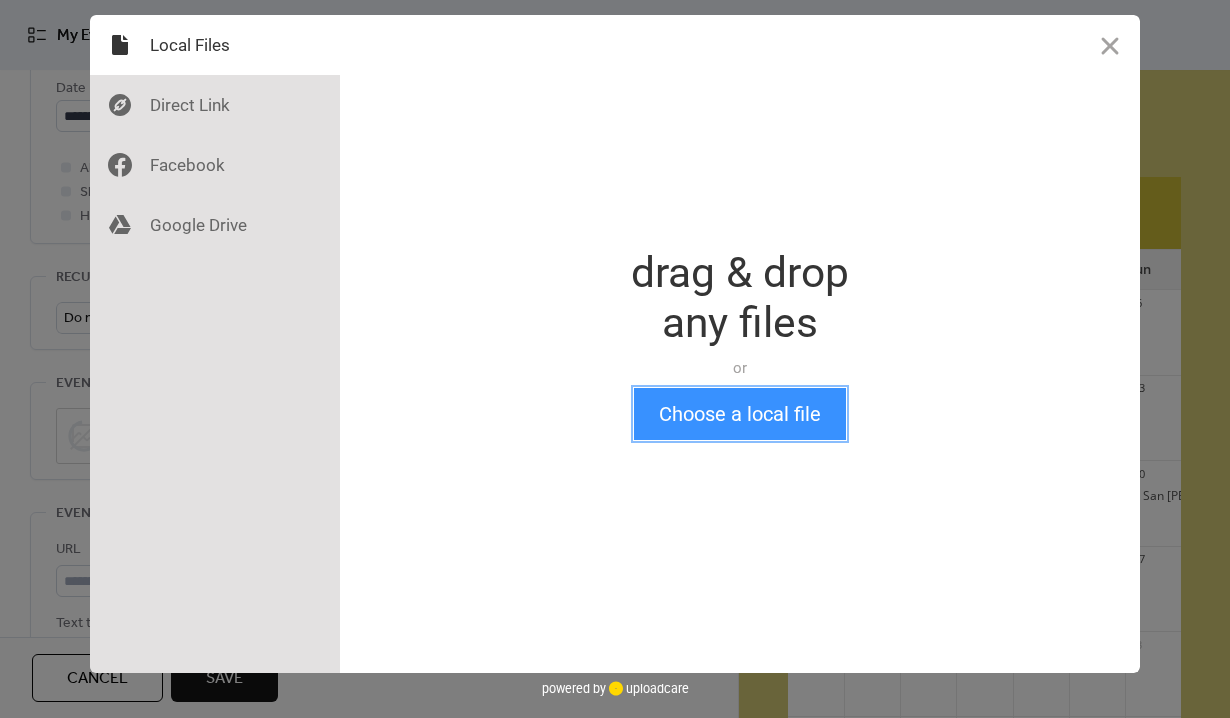 click on "Choose a local file" at bounding box center (740, 414) 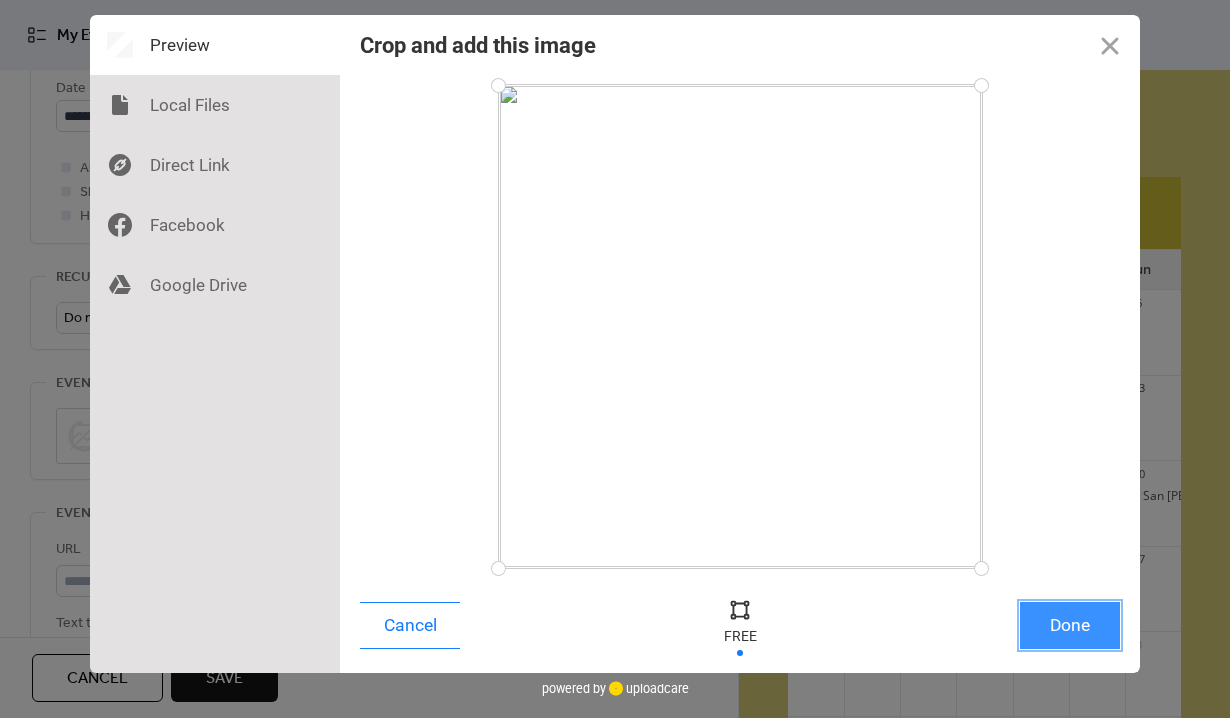 click on "Done" at bounding box center [1070, 625] 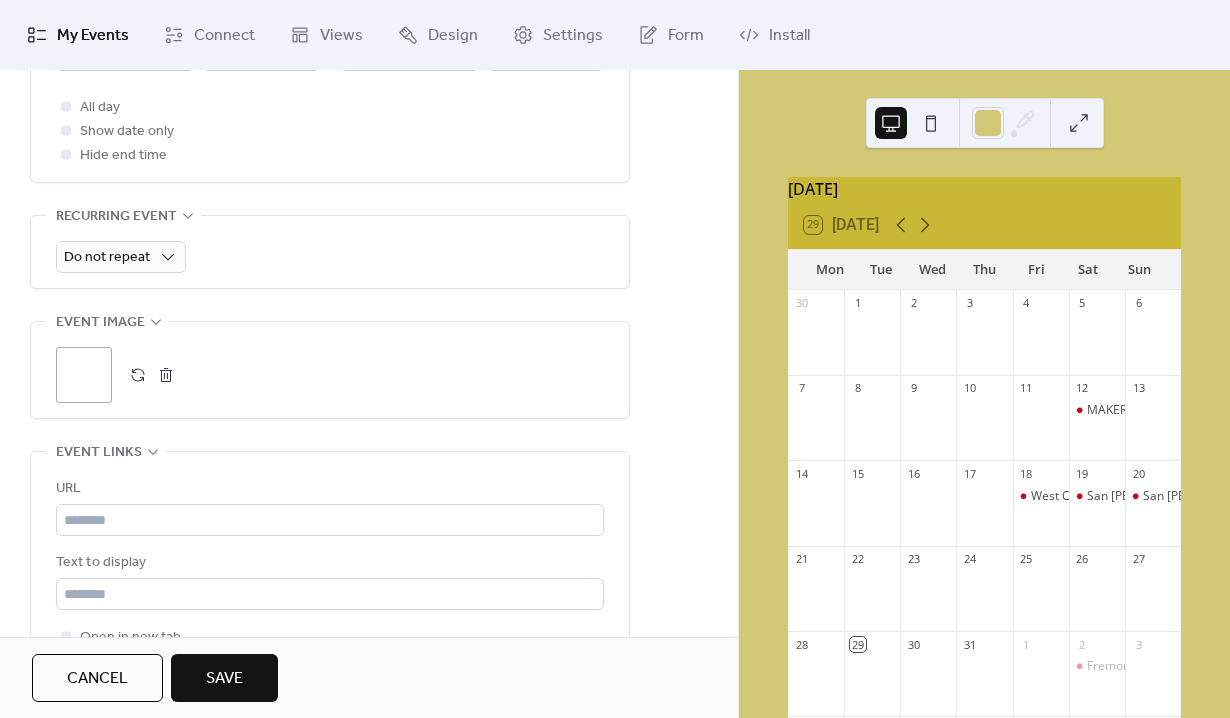 scroll, scrollTop: 887, scrollLeft: 0, axis: vertical 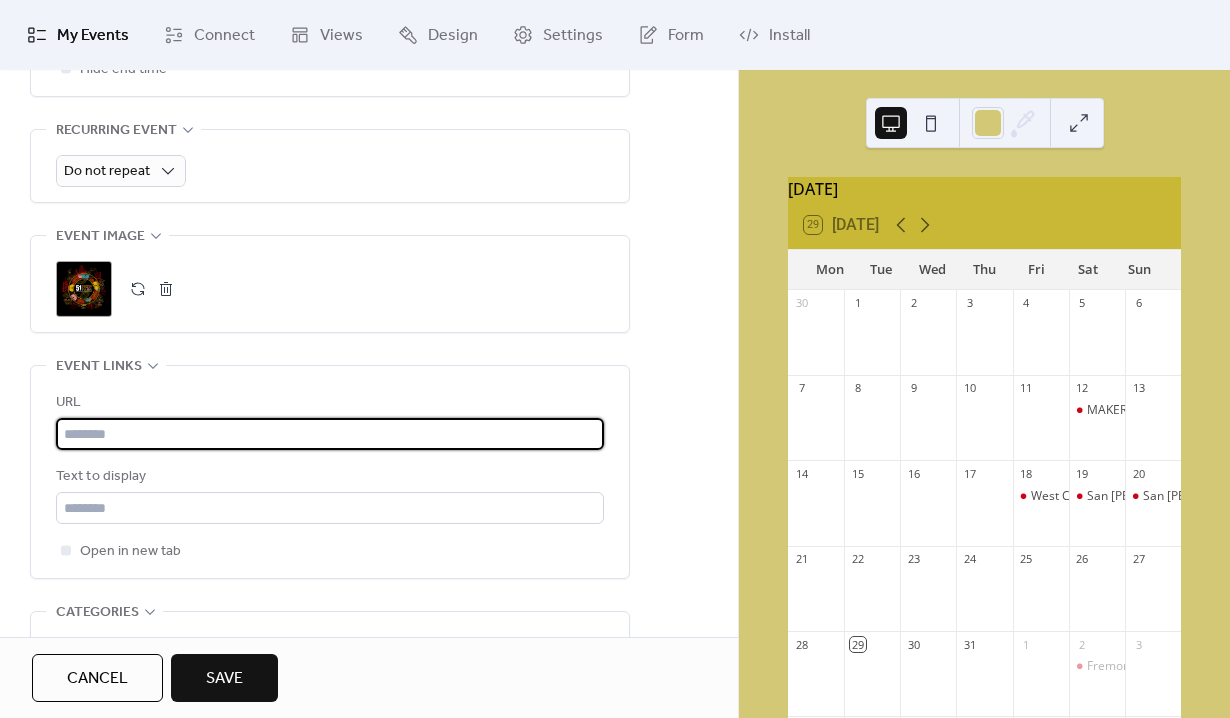 click at bounding box center (330, 434) 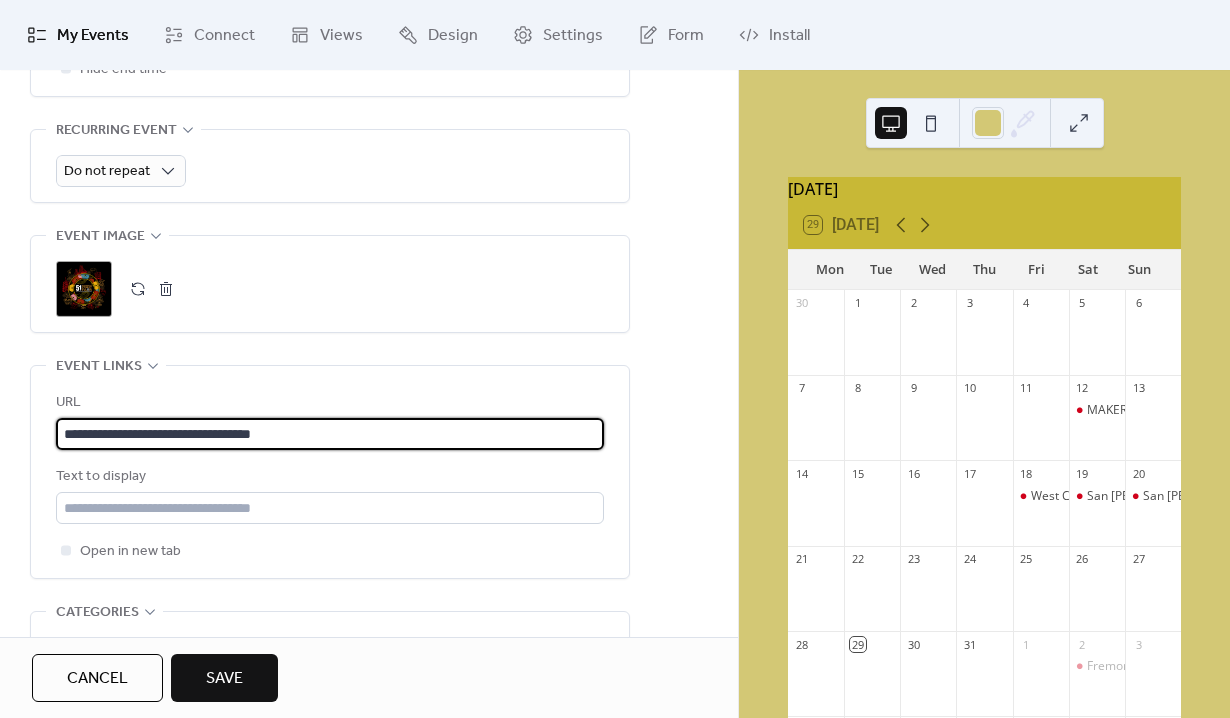 type on "**********" 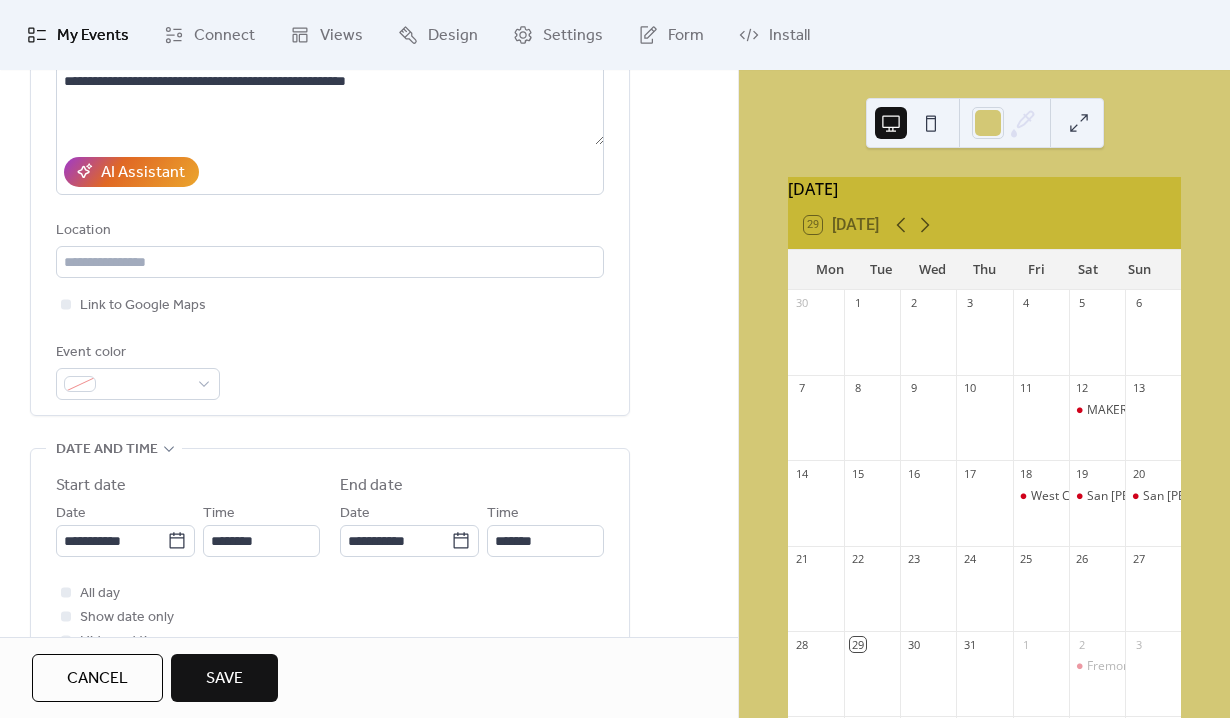 scroll, scrollTop: 238, scrollLeft: 0, axis: vertical 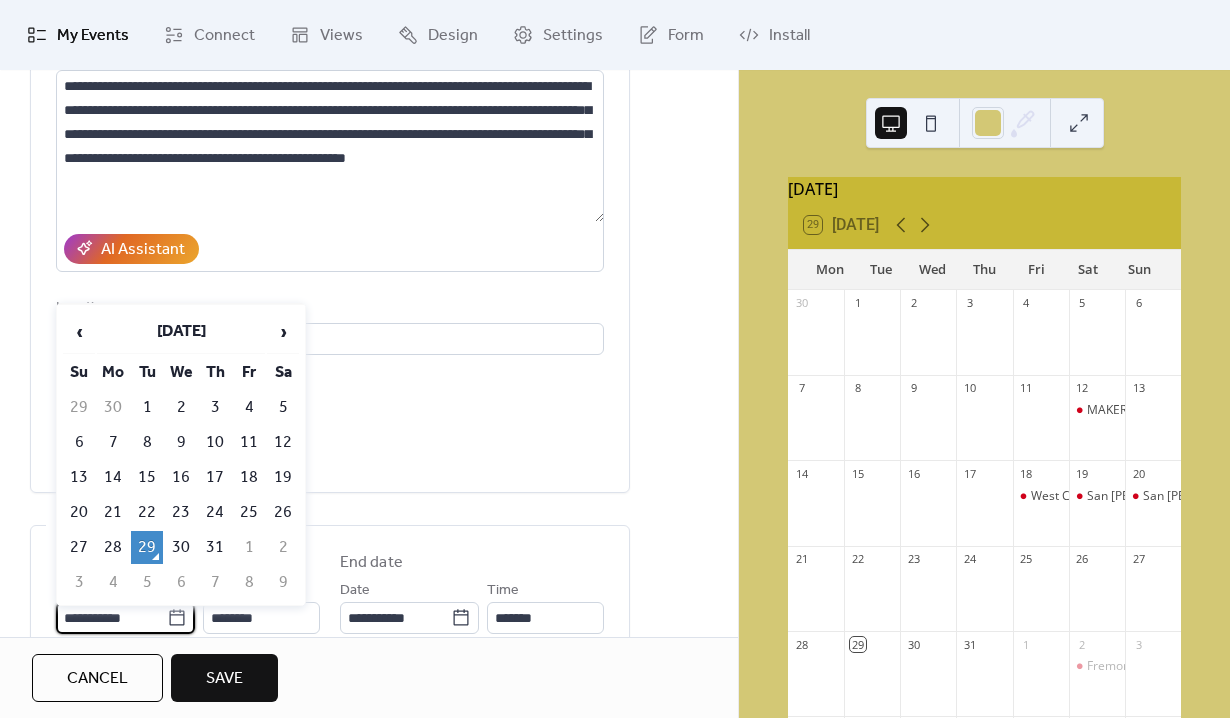 click on "**********" at bounding box center [111, 618] 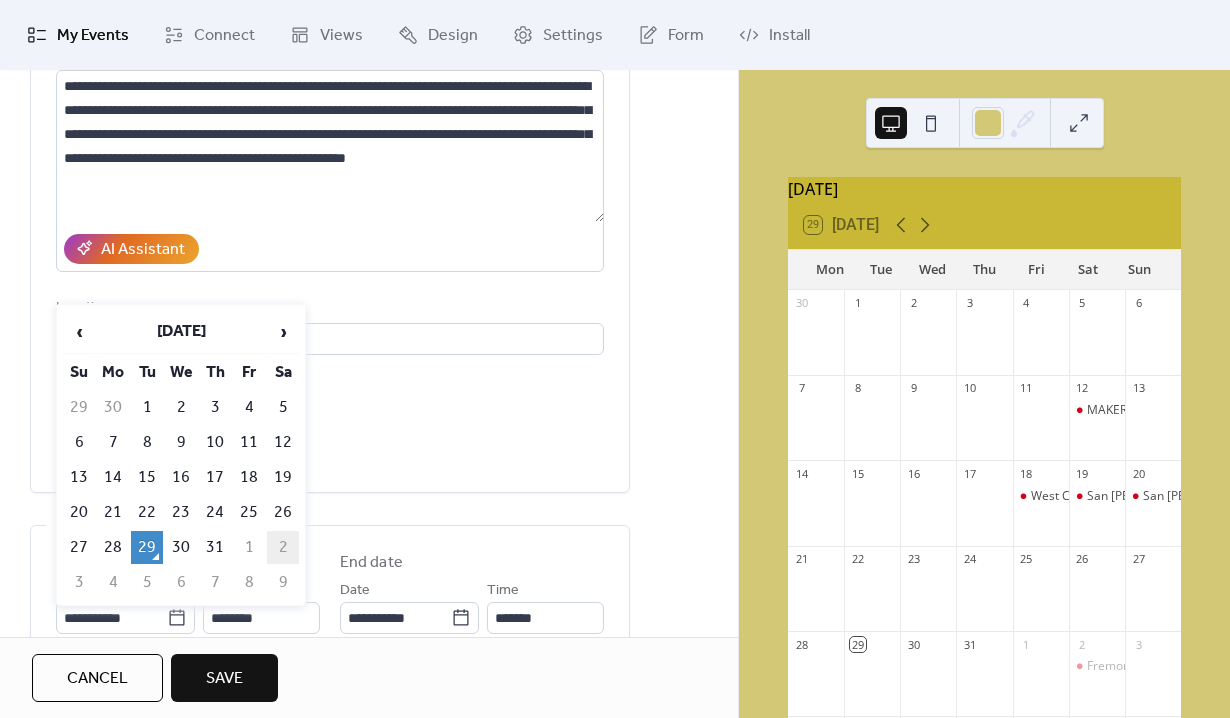 click on "2" at bounding box center (283, 547) 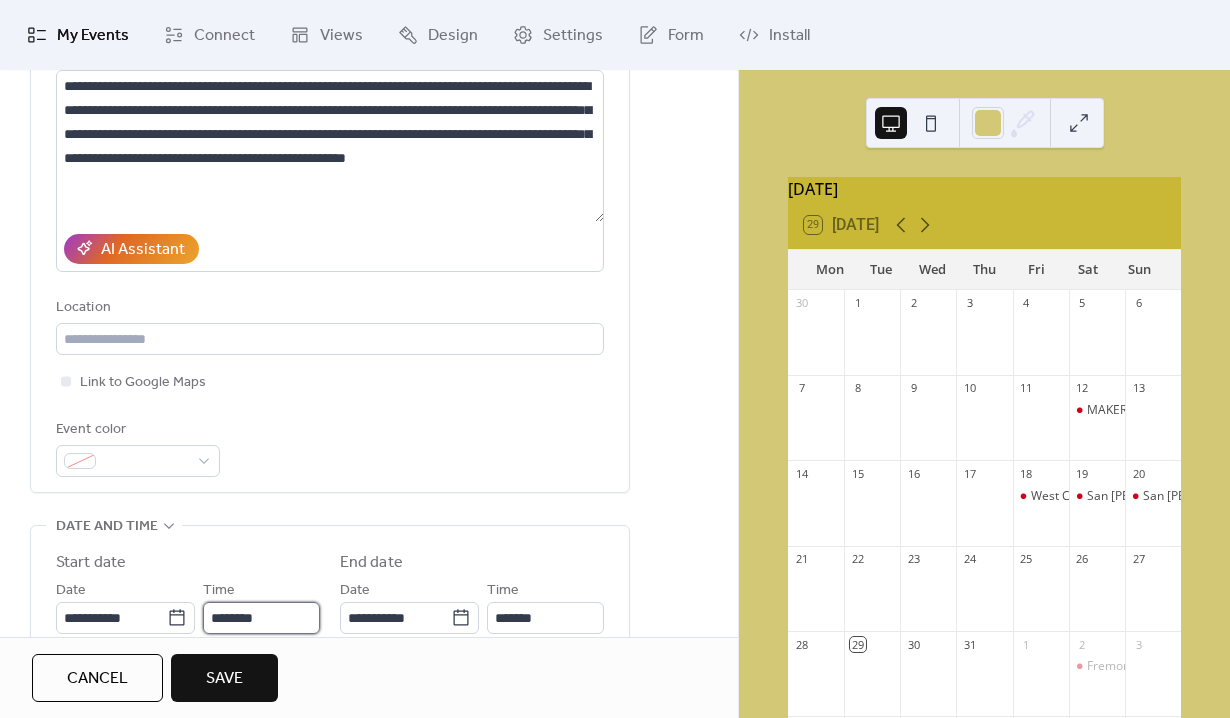click on "********" at bounding box center [261, 618] 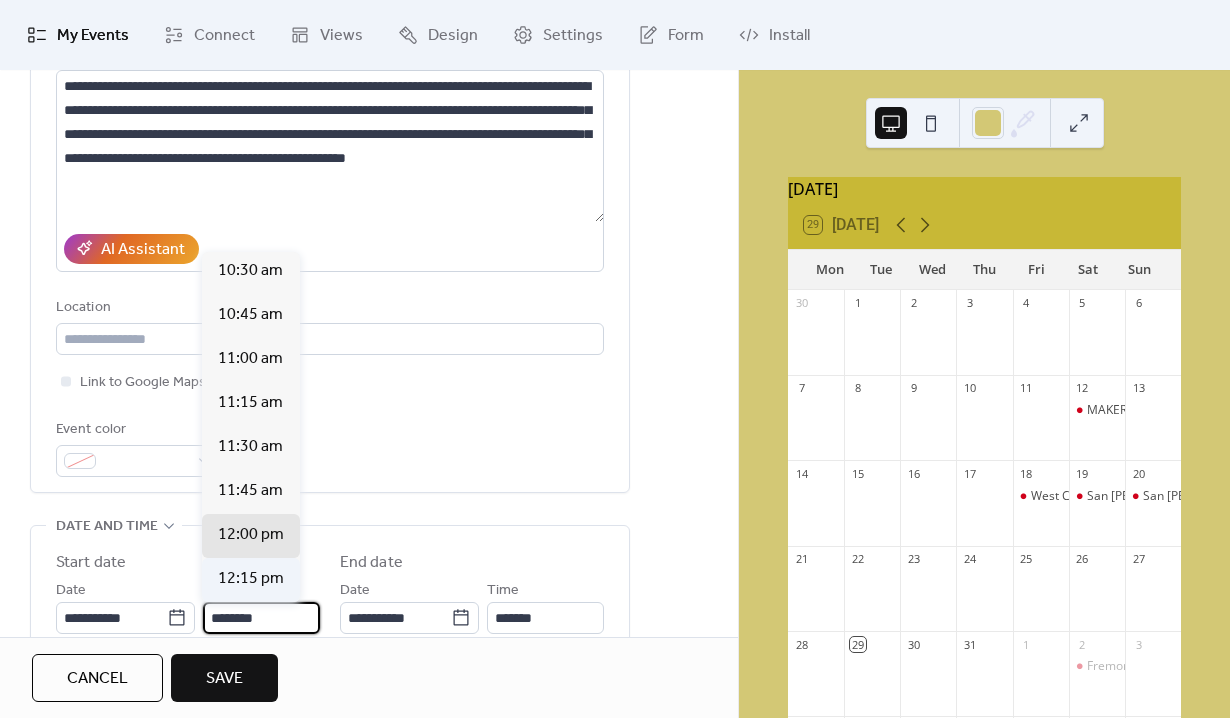 scroll, scrollTop: 1836, scrollLeft: 0, axis: vertical 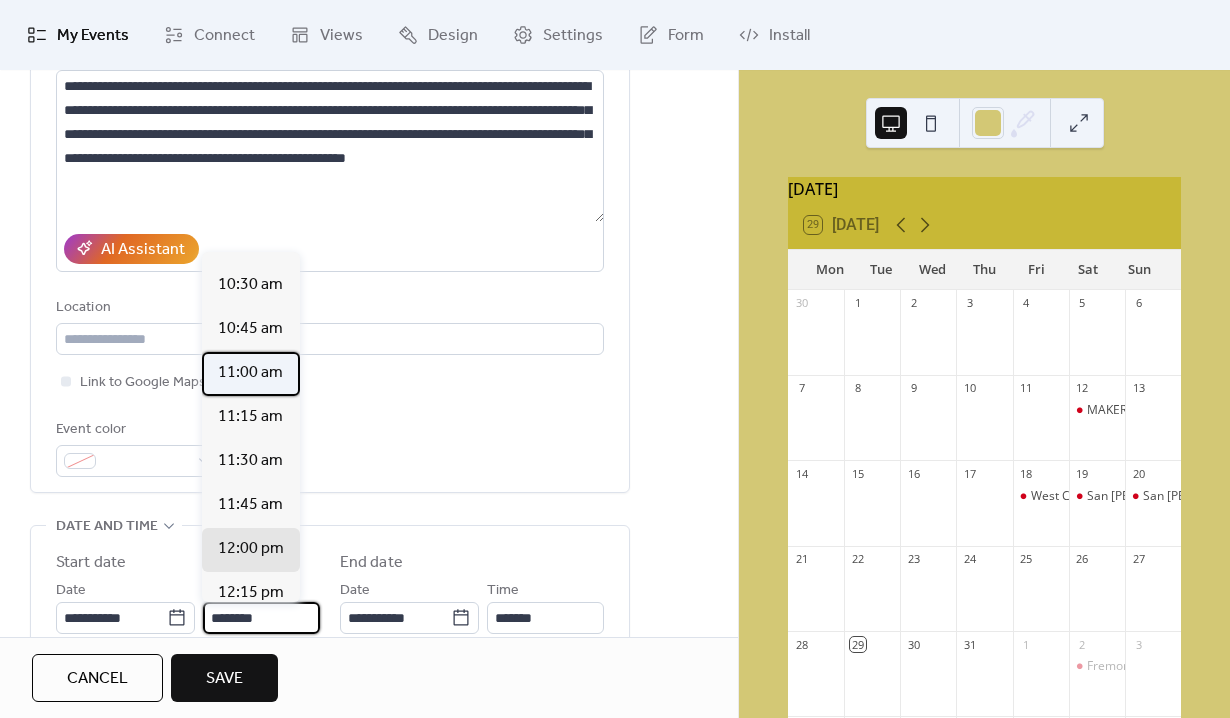click on "11:00 am" at bounding box center (250, 373) 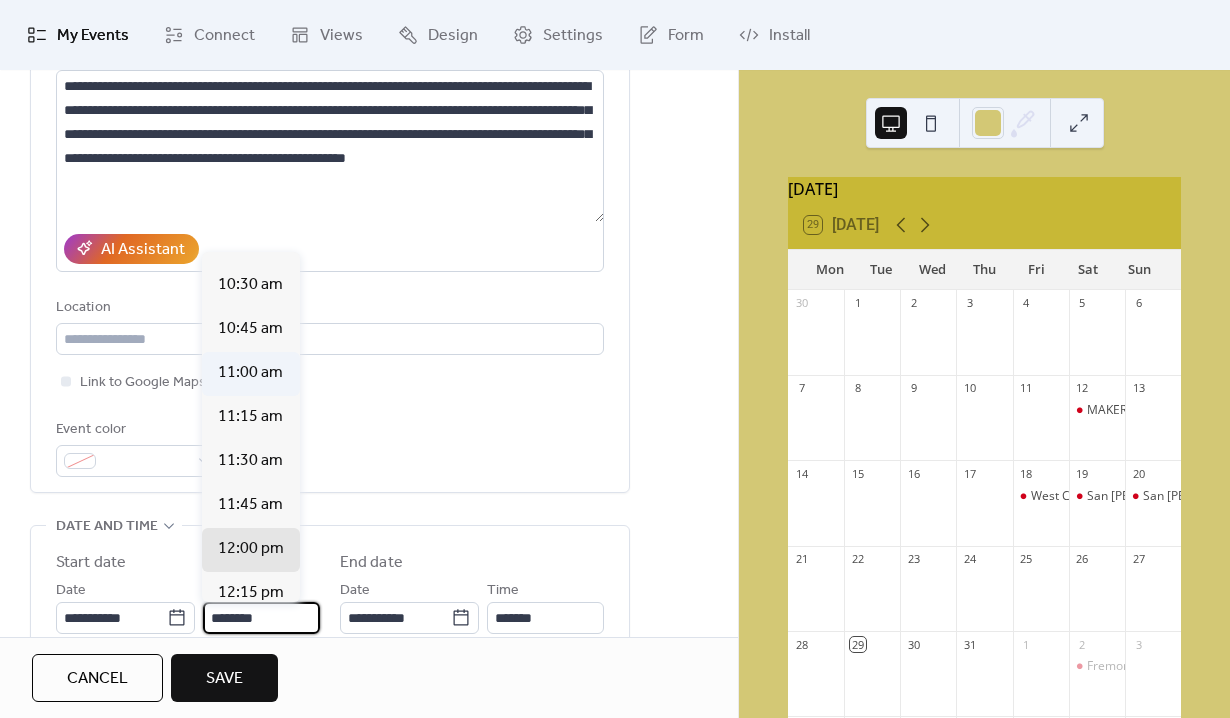 type on "********" 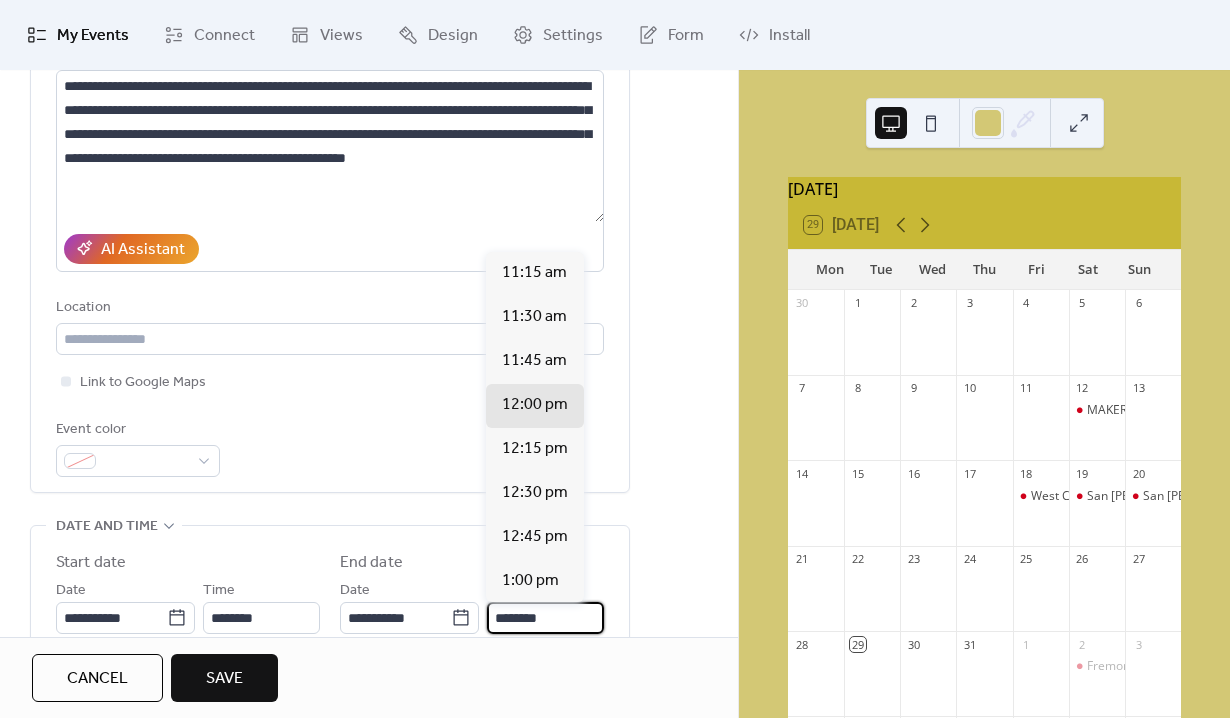 click on "********" at bounding box center [545, 618] 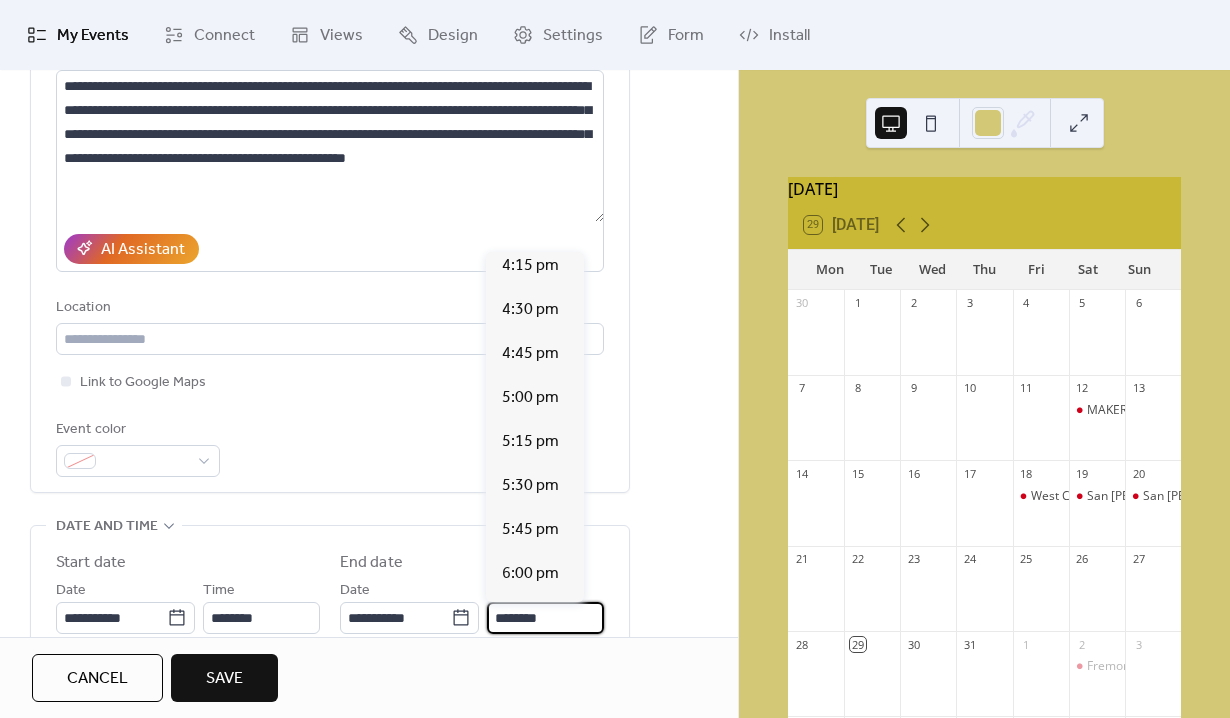 scroll, scrollTop: 946, scrollLeft: 0, axis: vertical 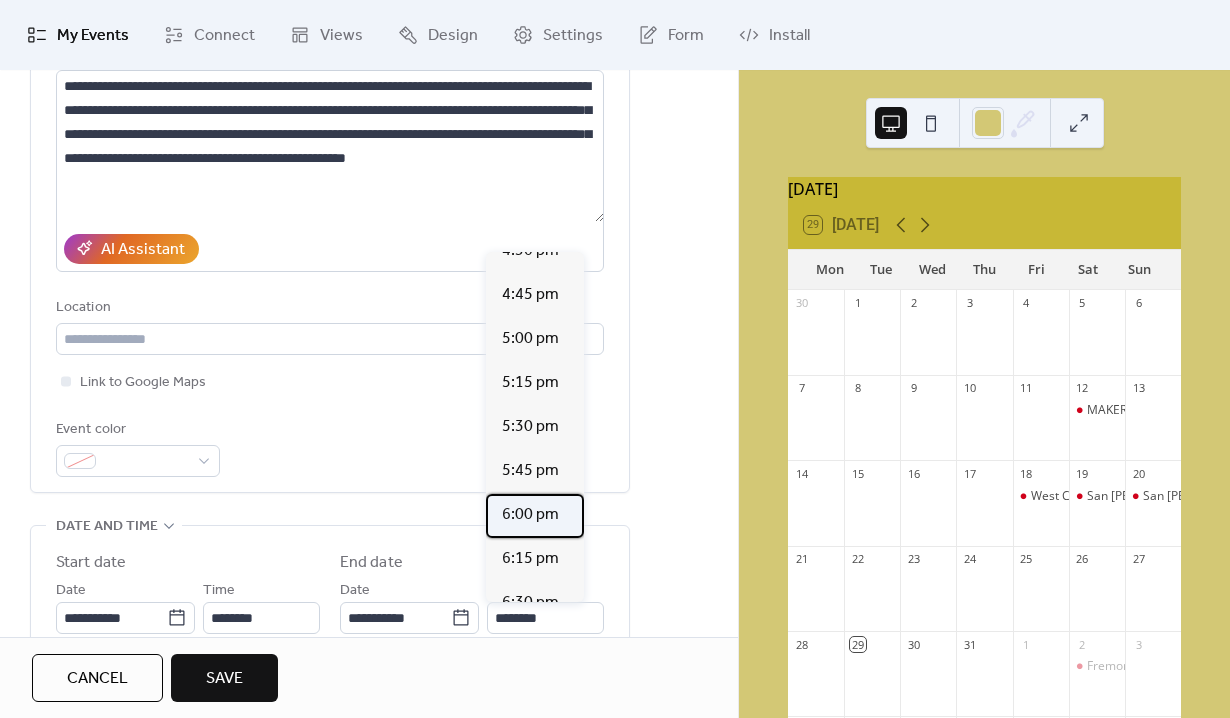 click on "6:00 pm" at bounding box center [530, 515] 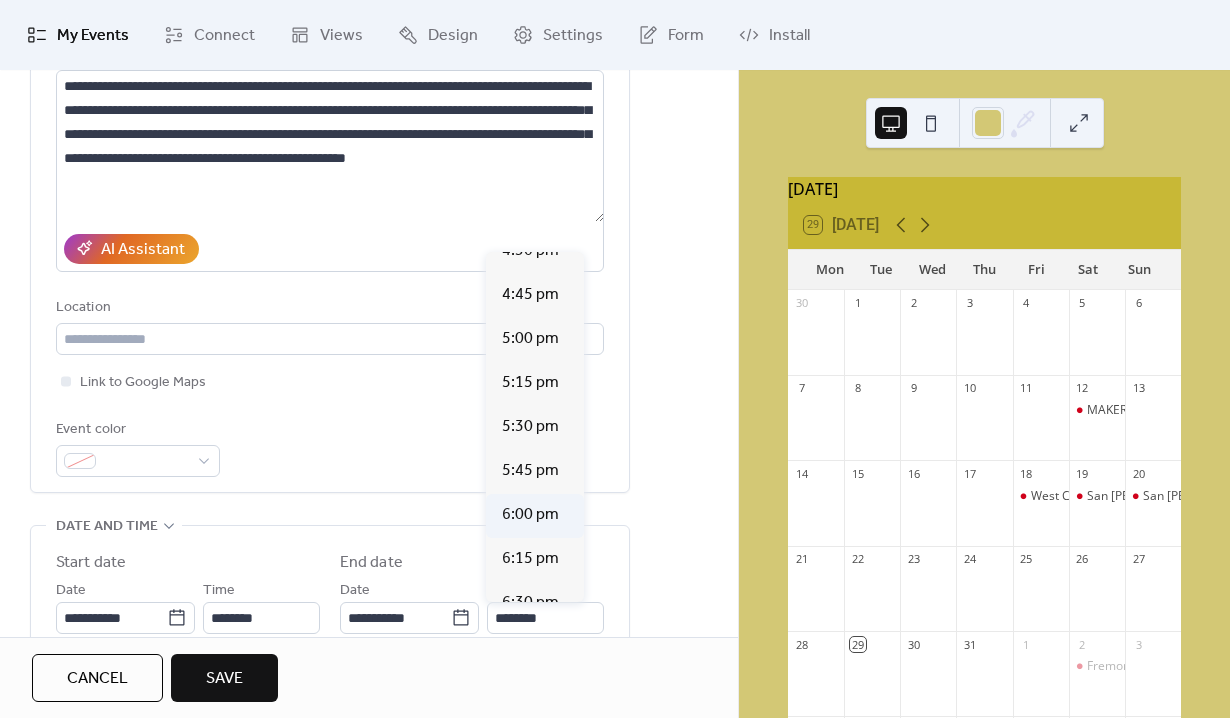 type on "*******" 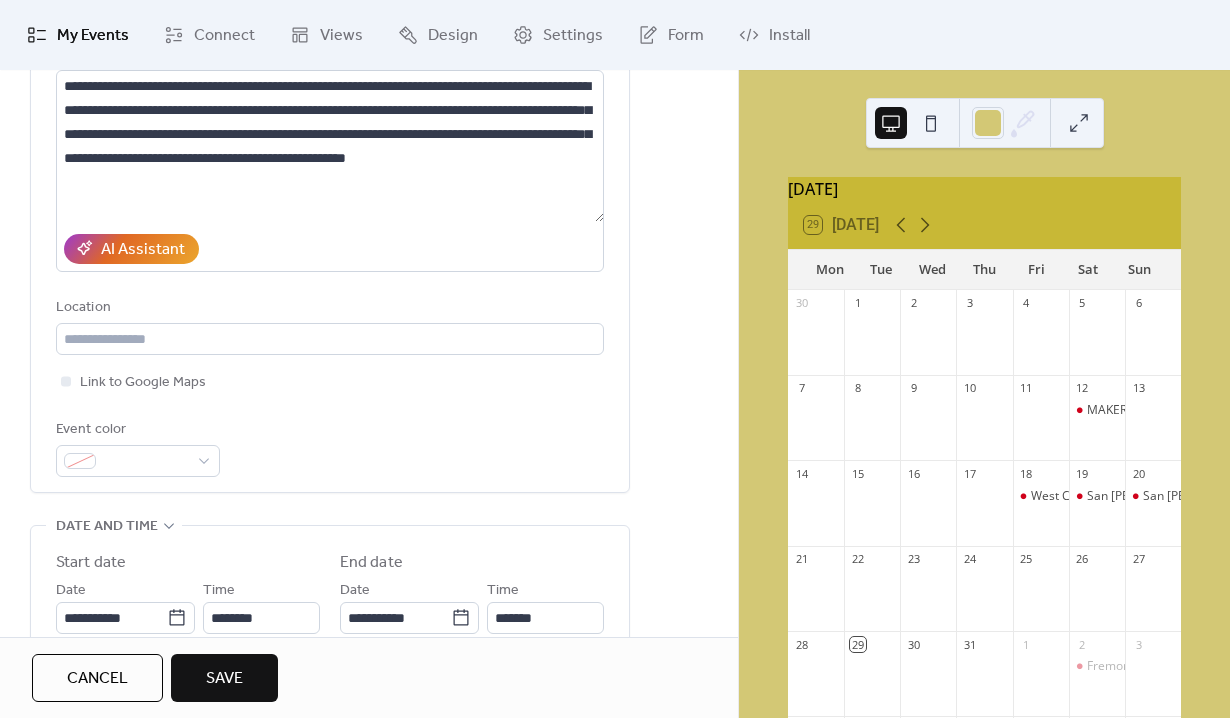 click on "**********" at bounding box center (330, 704) 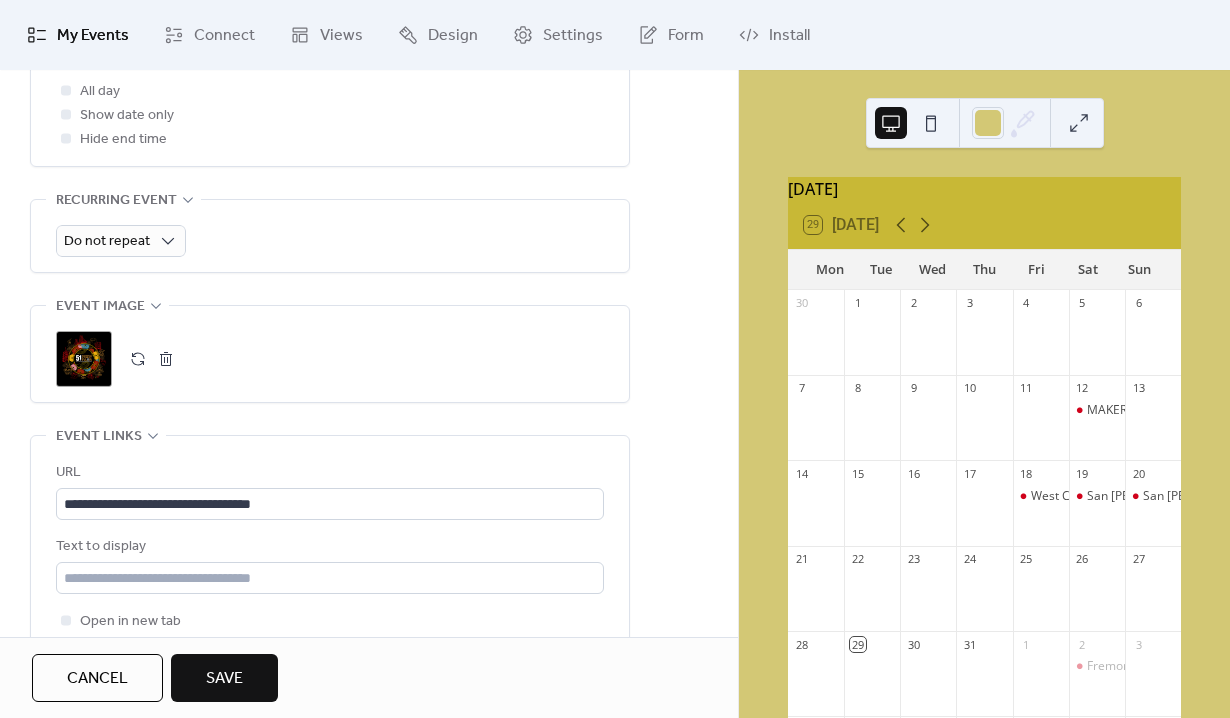 scroll, scrollTop: 853, scrollLeft: 0, axis: vertical 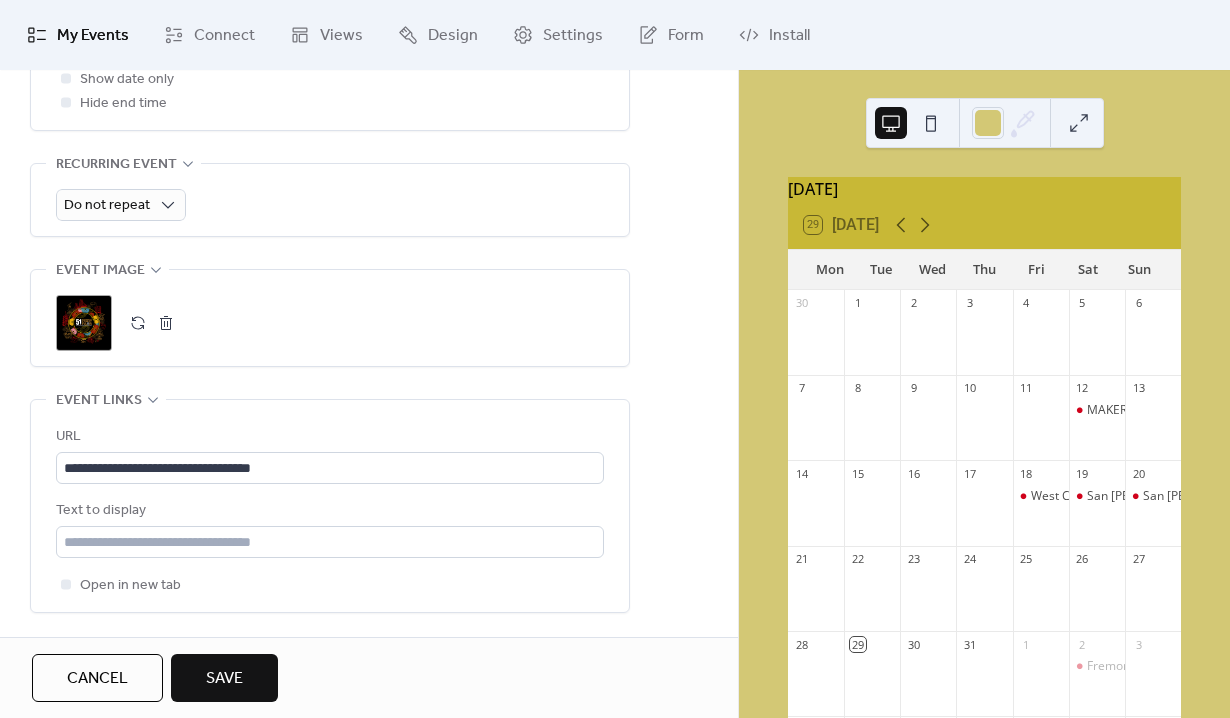 click on "Save" at bounding box center [224, 679] 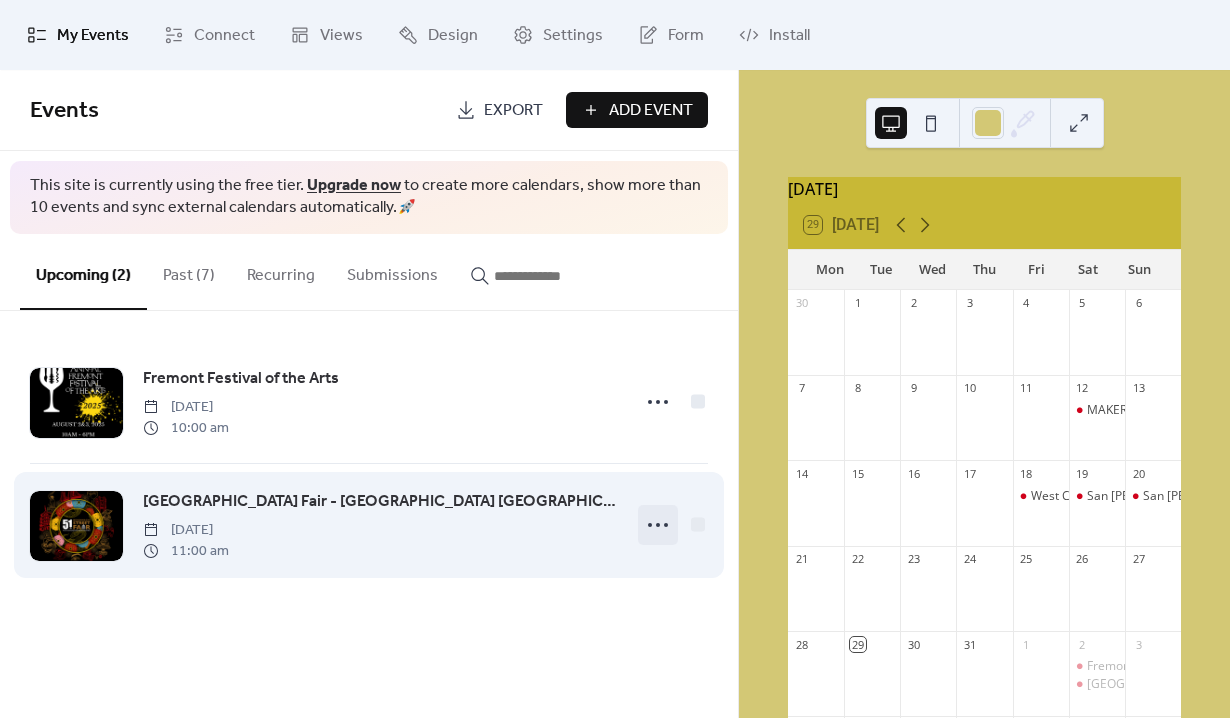 click 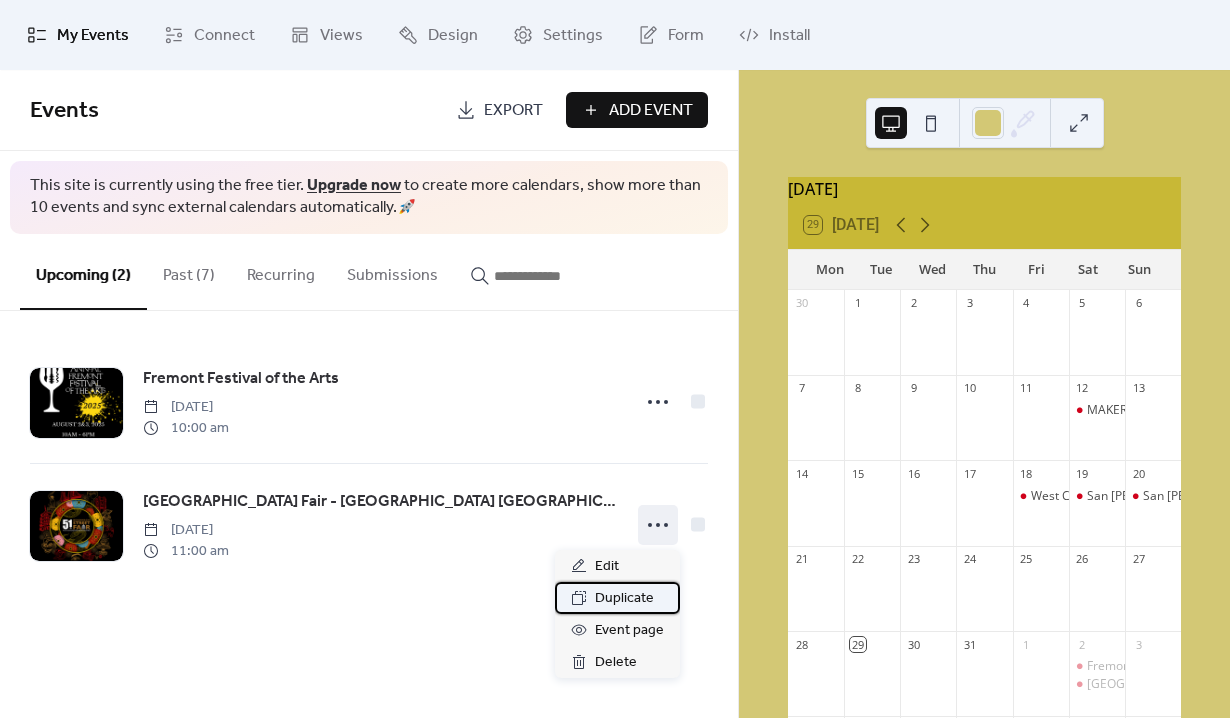 click on "Duplicate" at bounding box center [624, 599] 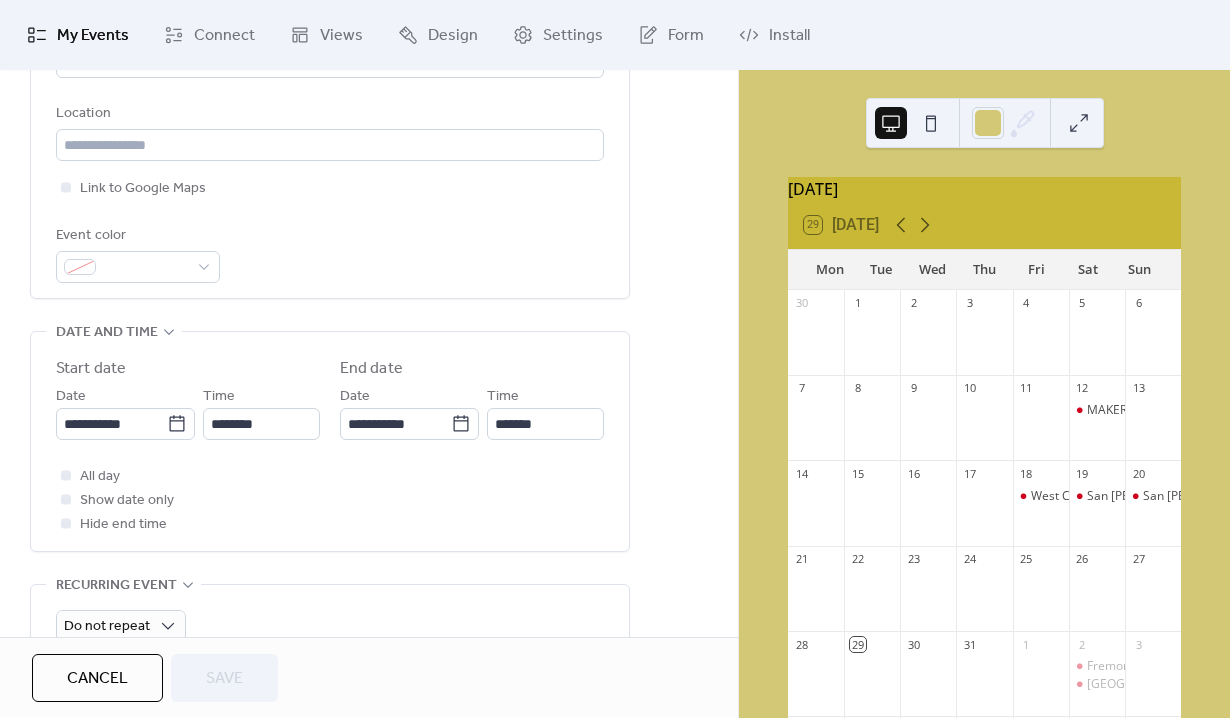 scroll, scrollTop: 451, scrollLeft: 0, axis: vertical 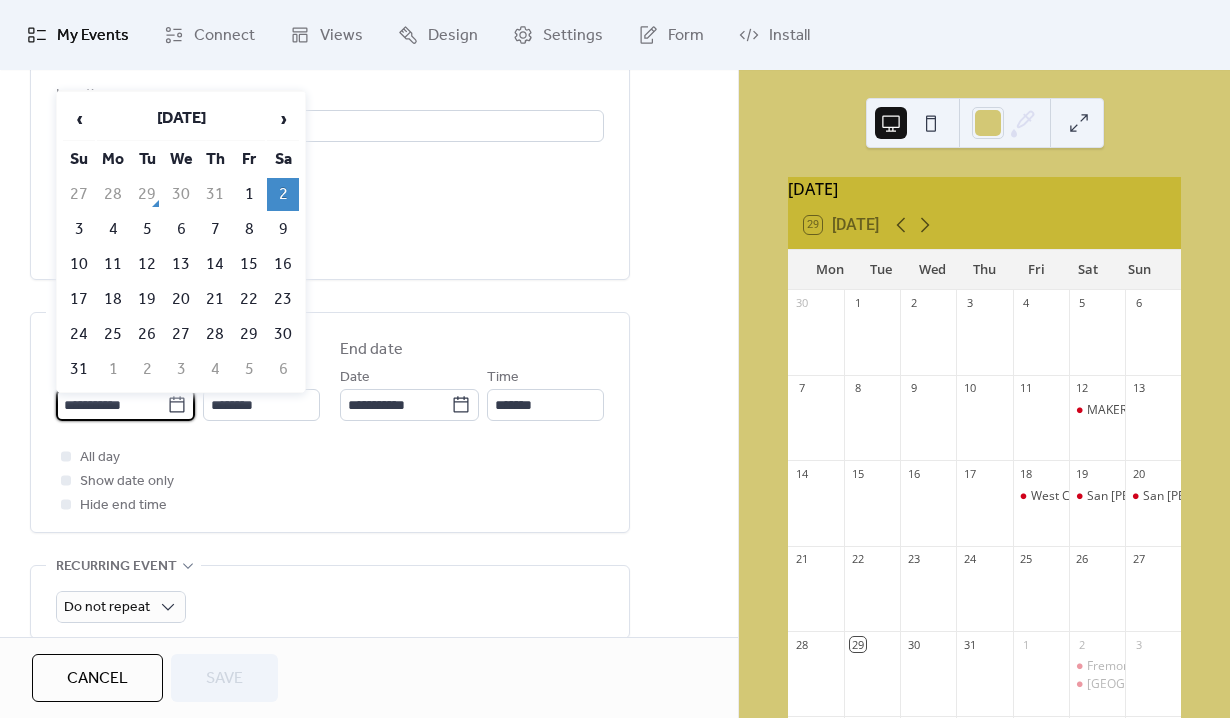click on "**********" at bounding box center (111, 405) 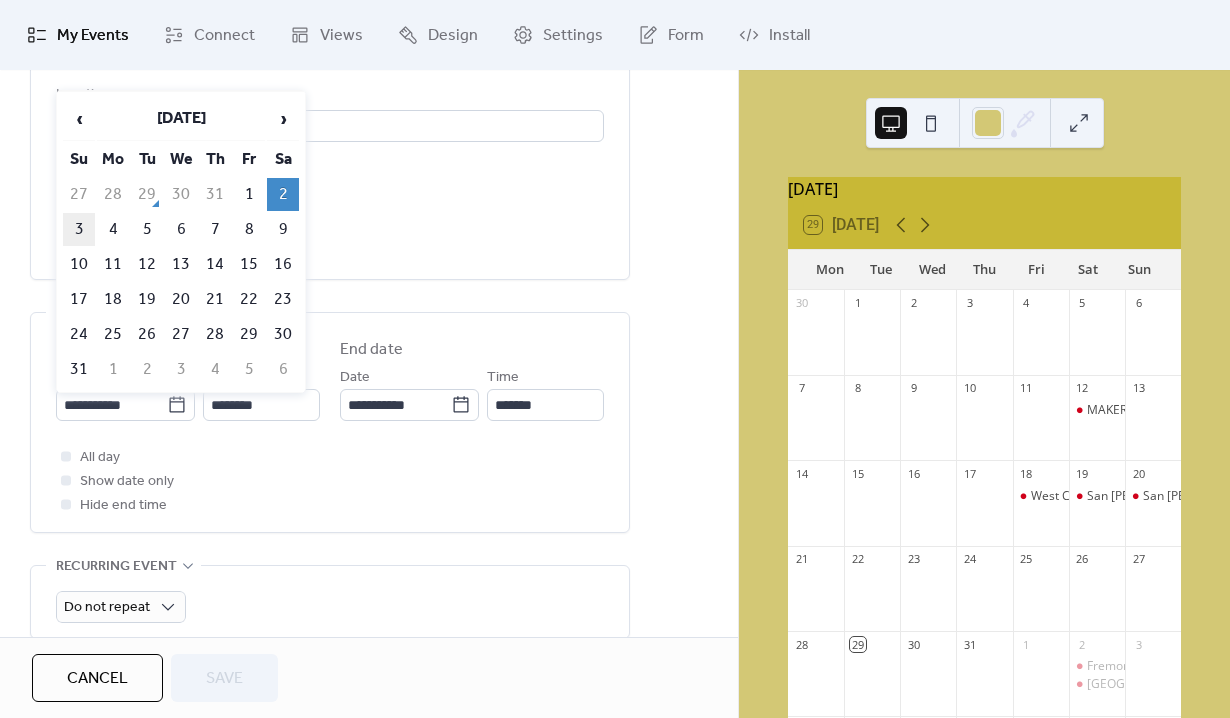 click on "3" at bounding box center (79, 229) 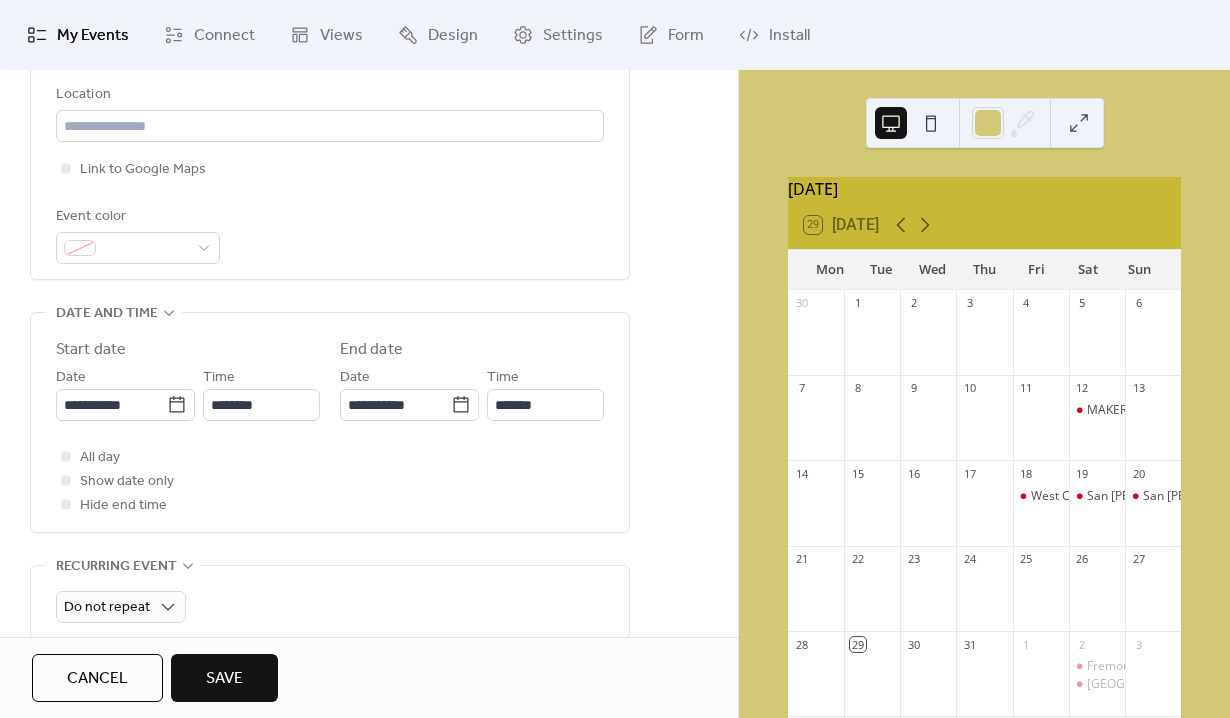 click on "Save" at bounding box center [224, 679] 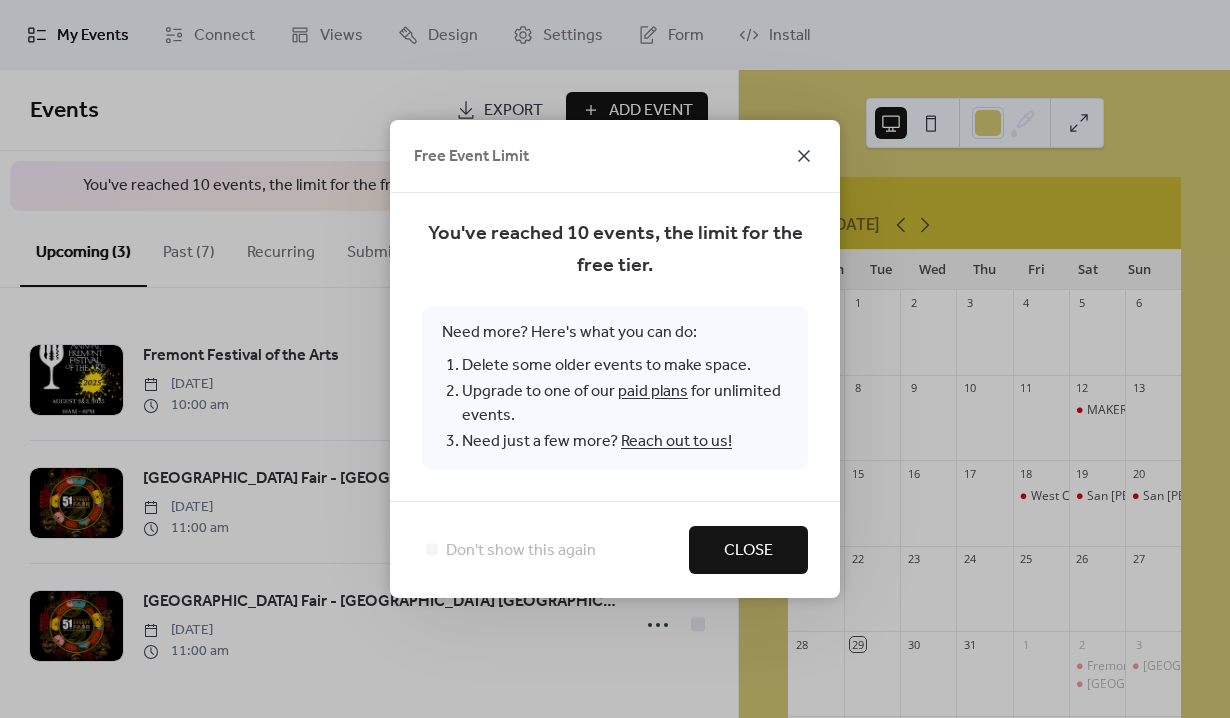 click 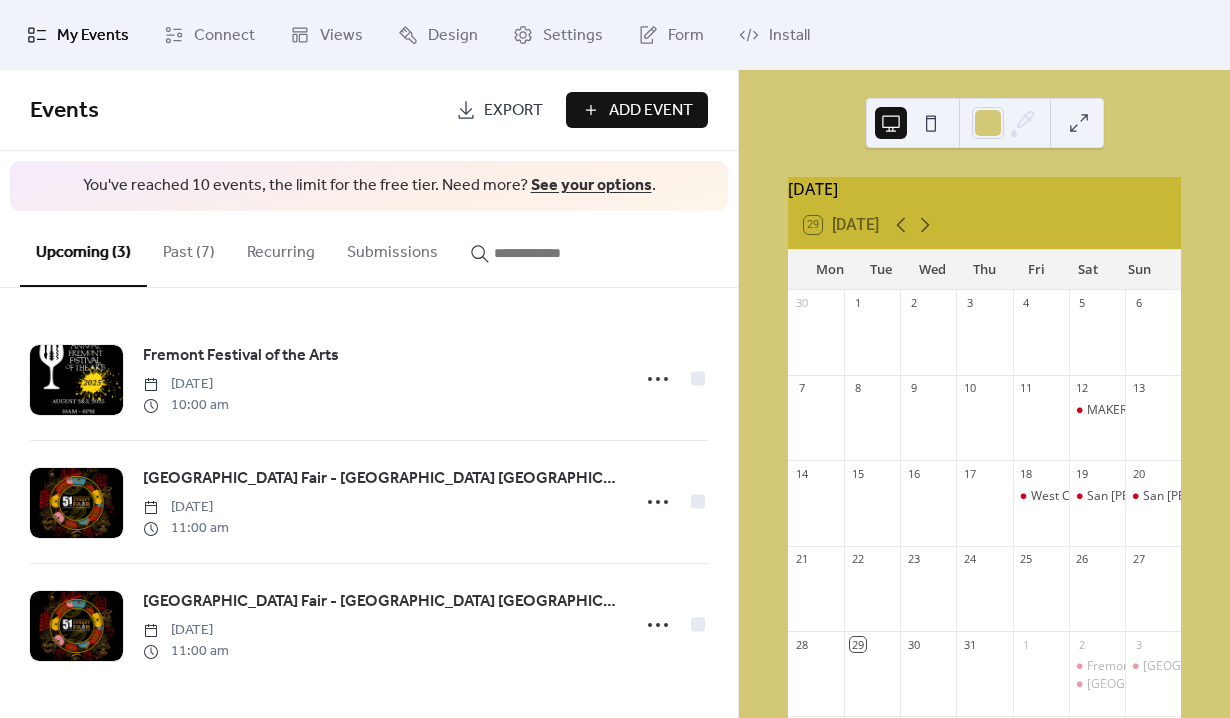 click on "Past (7)" at bounding box center (189, 248) 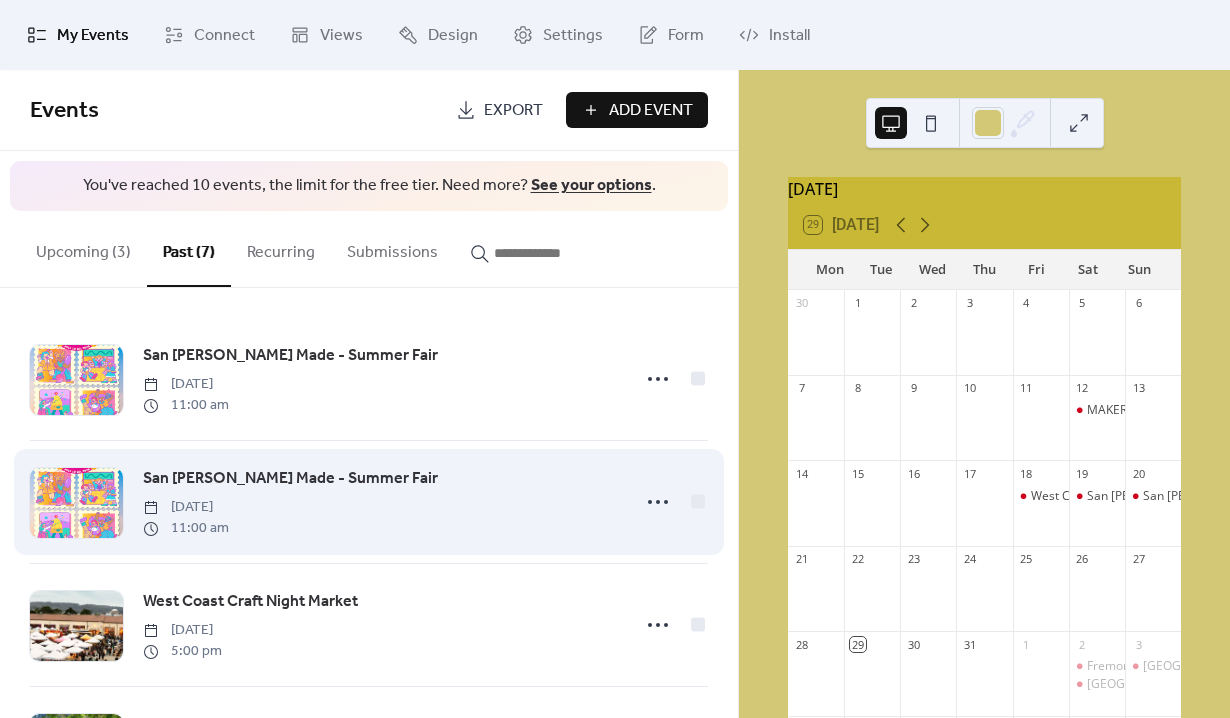 scroll, scrollTop: 34, scrollLeft: 0, axis: vertical 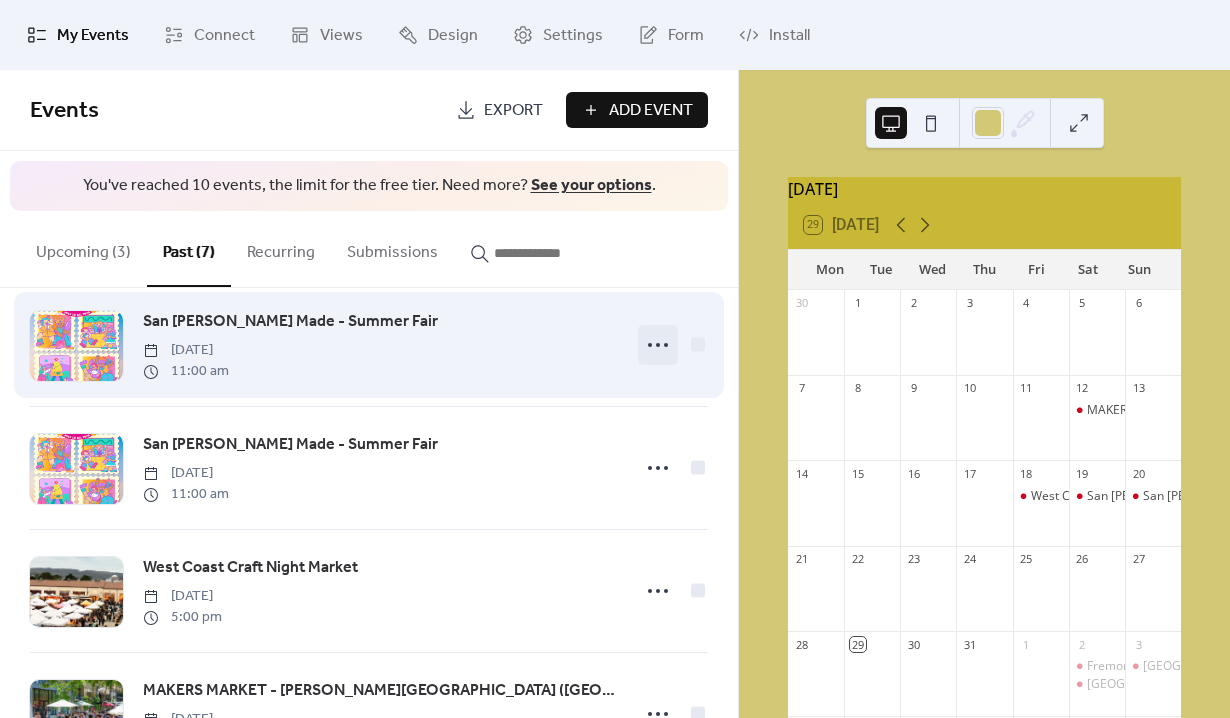 click 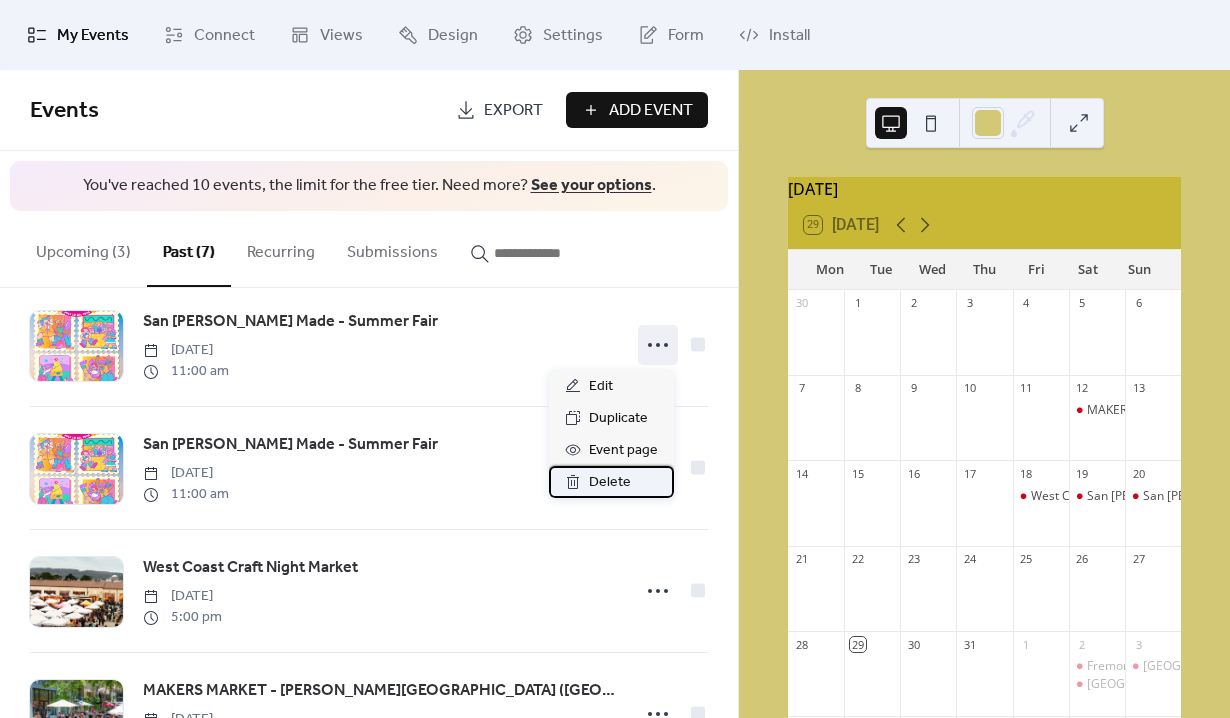 click on "Delete" at bounding box center [610, 483] 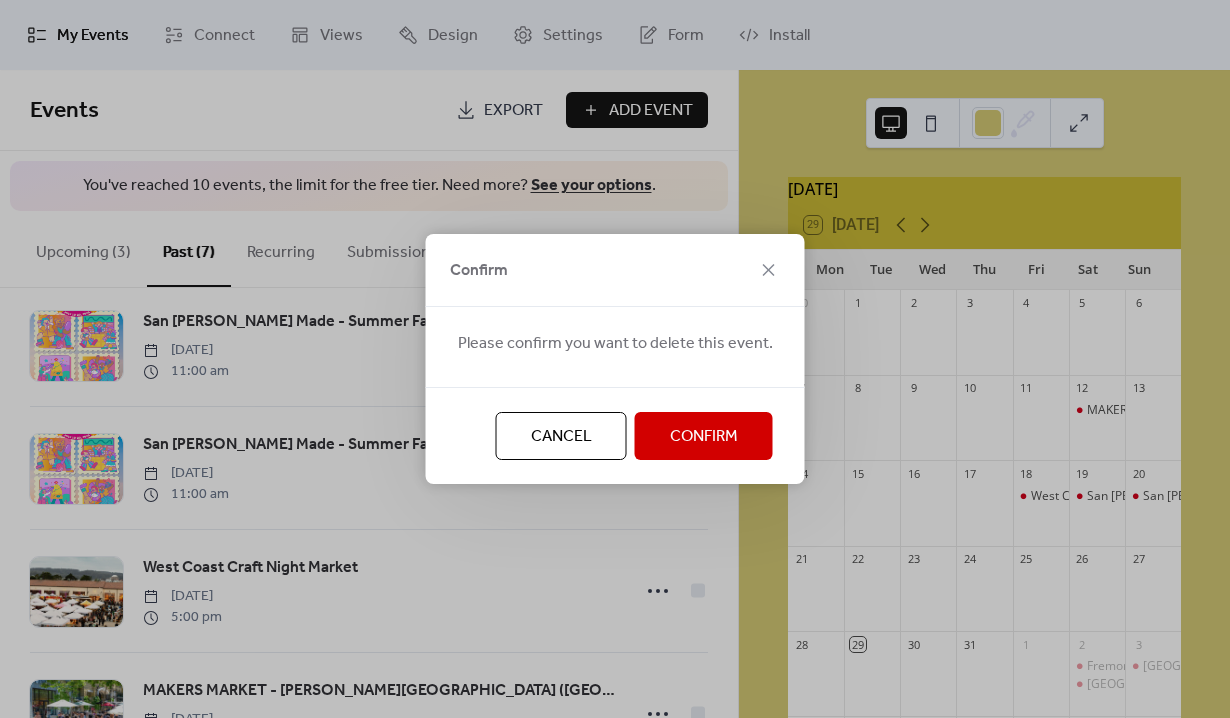 click on "Confirm" at bounding box center [704, 437] 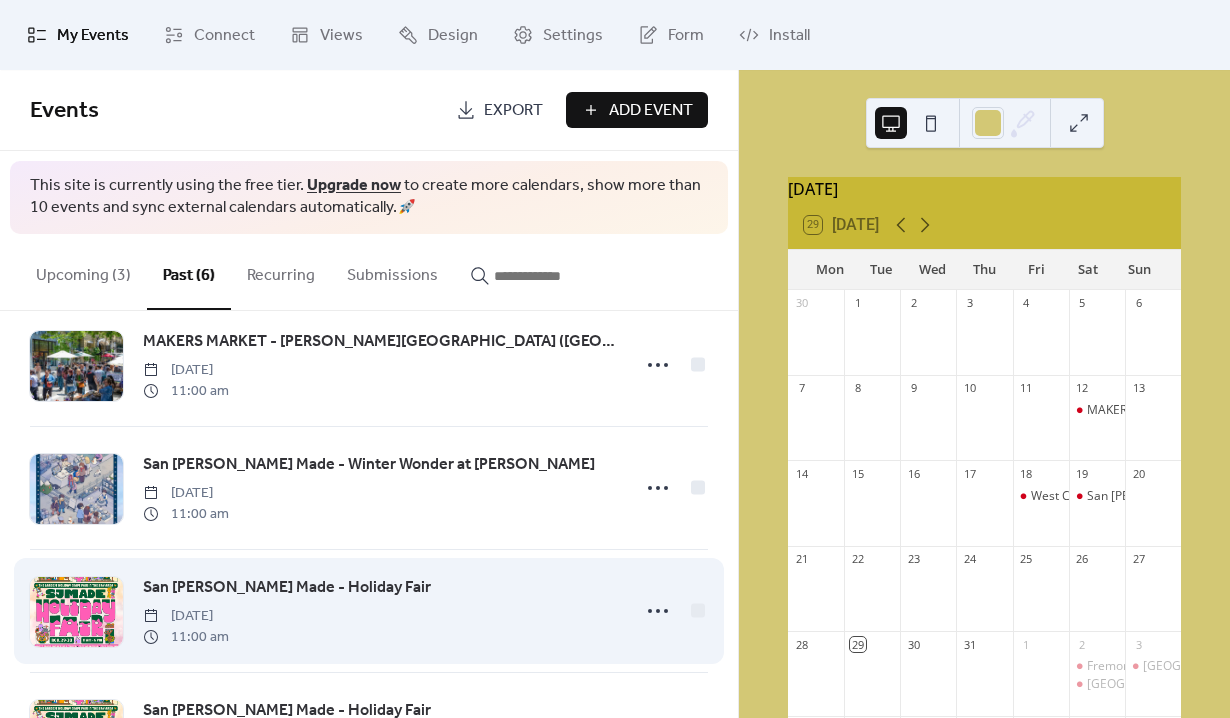 scroll, scrollTop: 393, scrollLeft: 0, axis: vertical 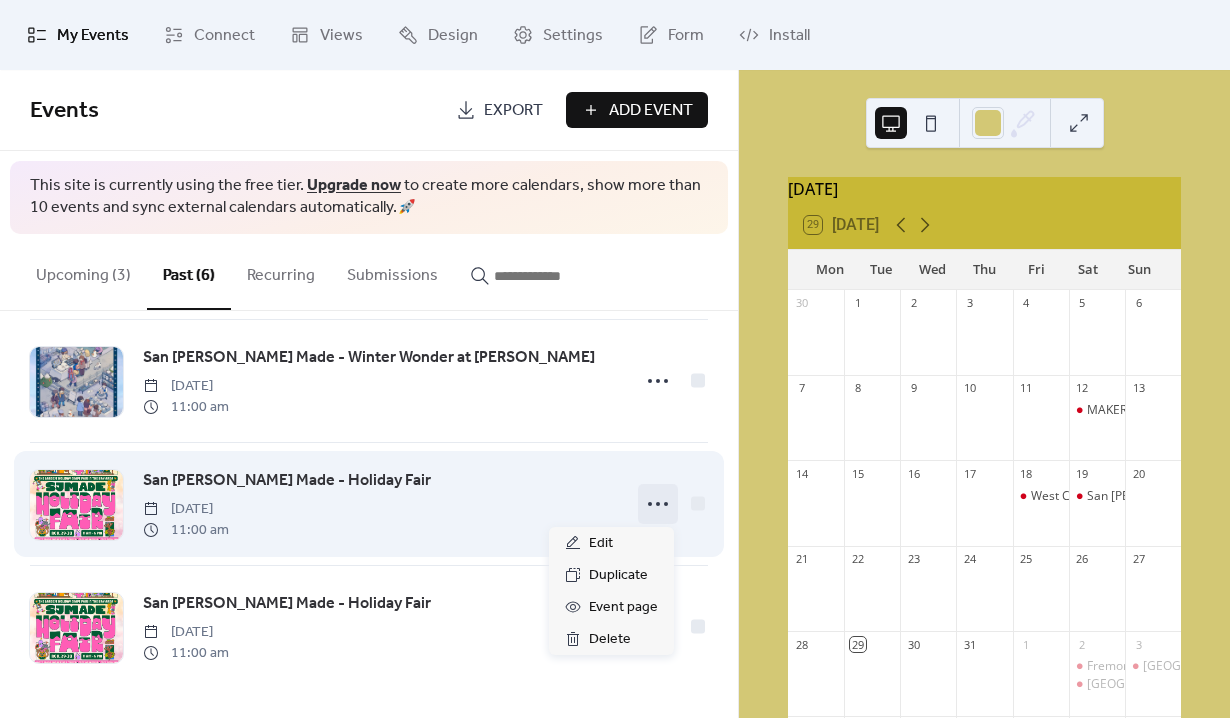 click 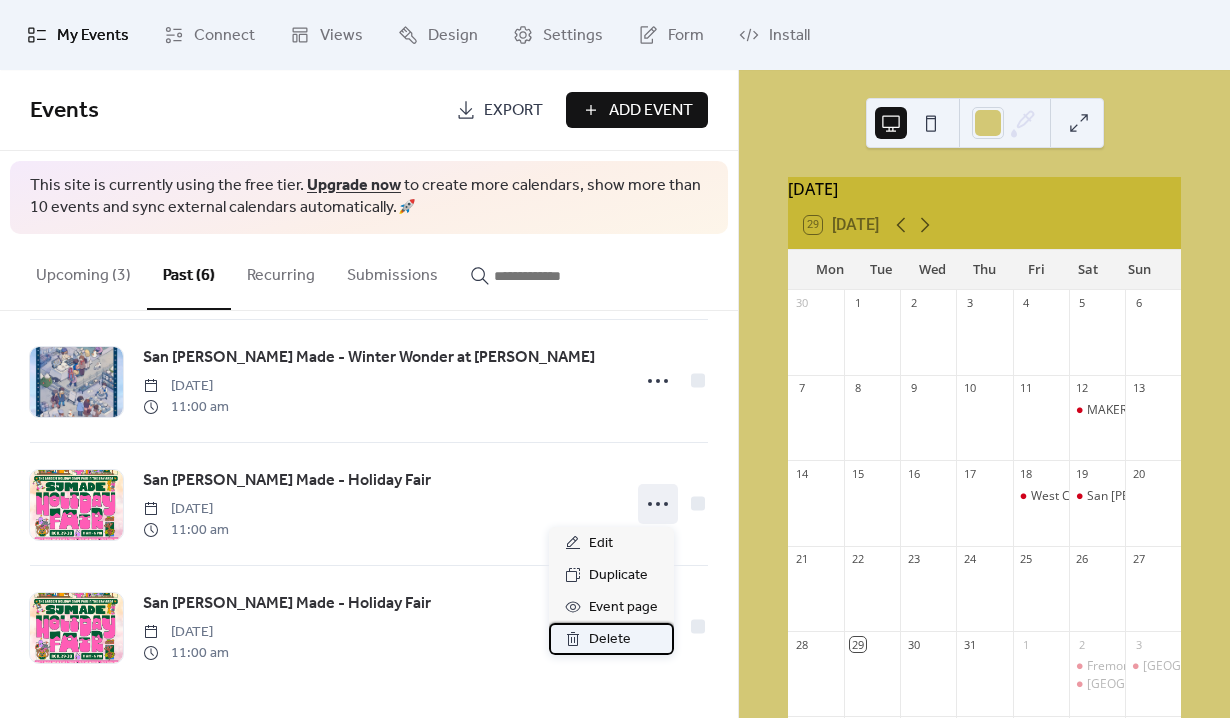 click on "Delete" at bounding box center [610, 640] 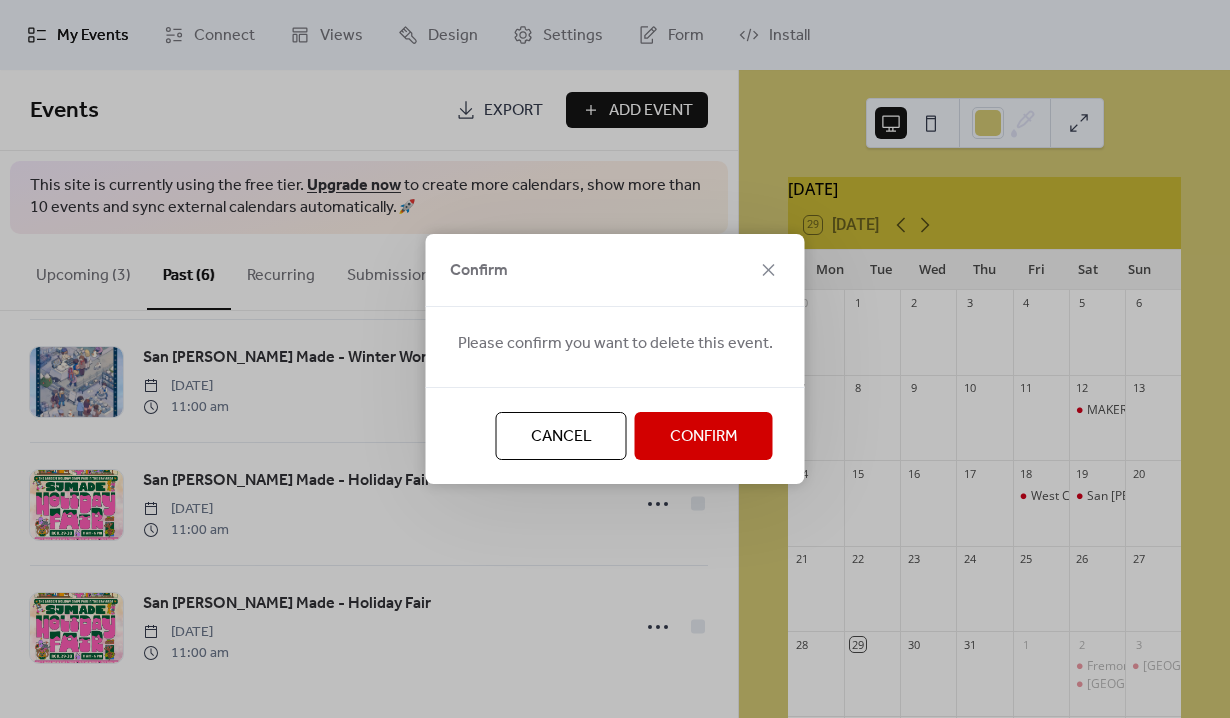 click on "Confirm" at bounding box center (704, 437) 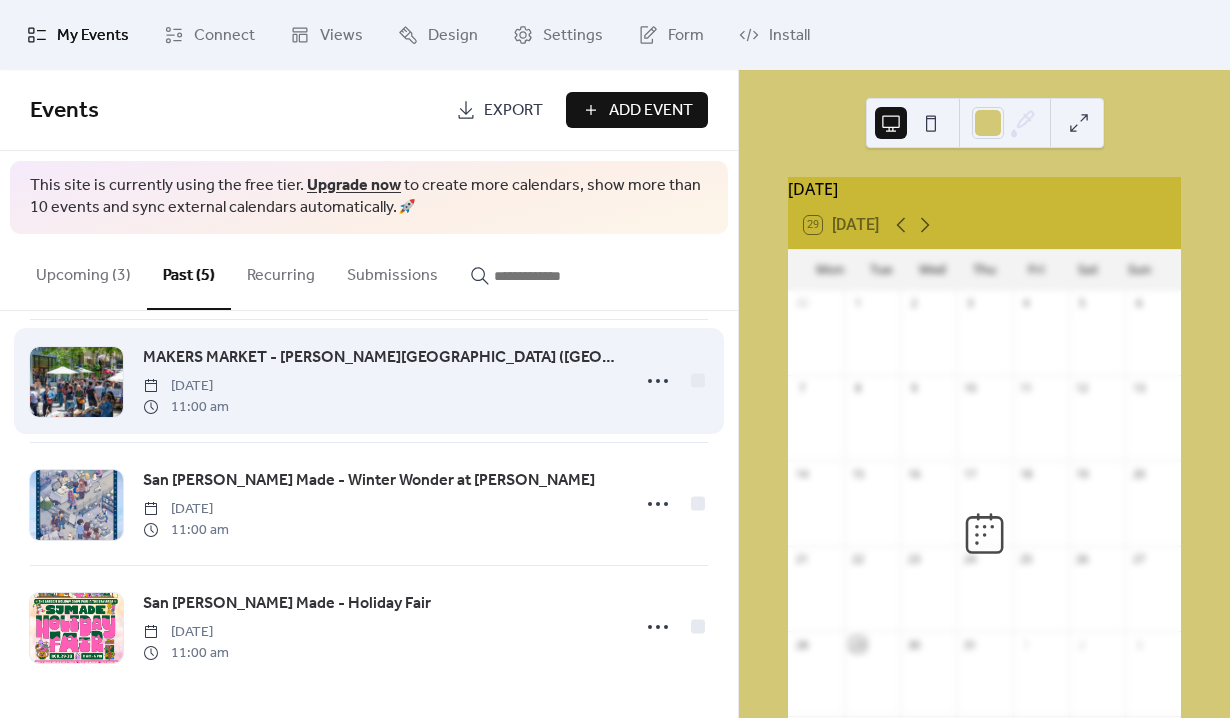 scroll, scrollTop: 269, scrollLeft: 0, axis: vertical 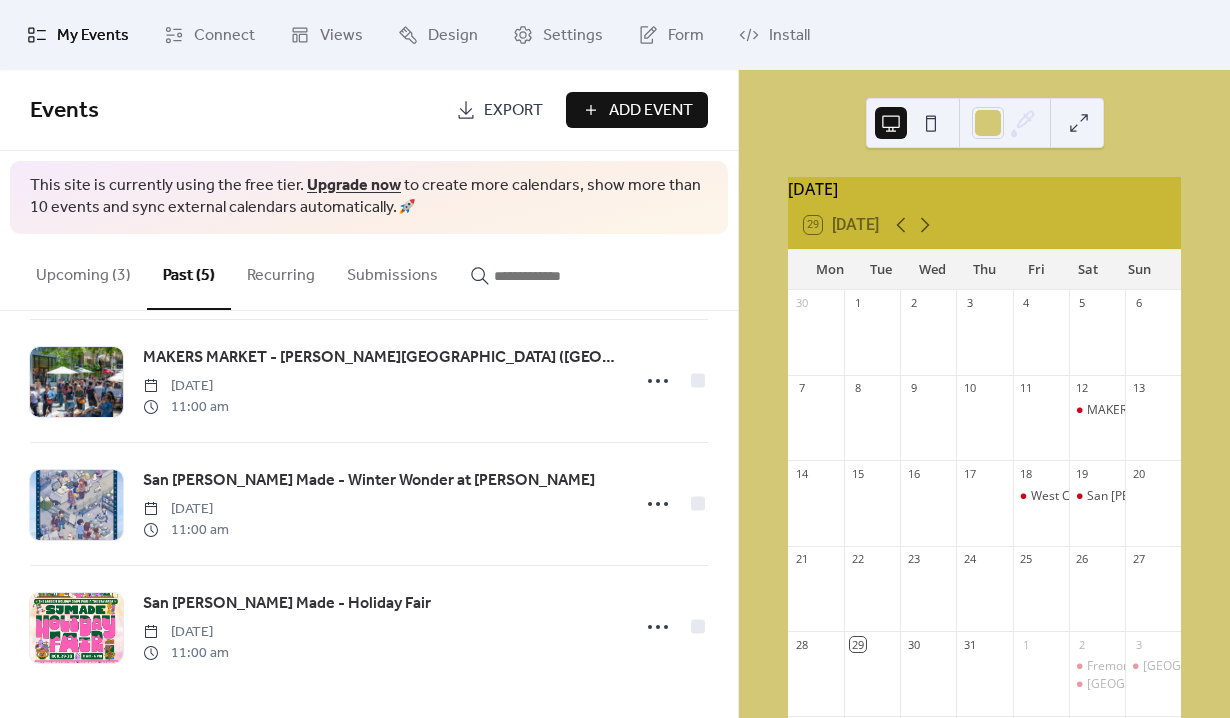 click on "Upcoming (3)" at bounding box center (83, 271) 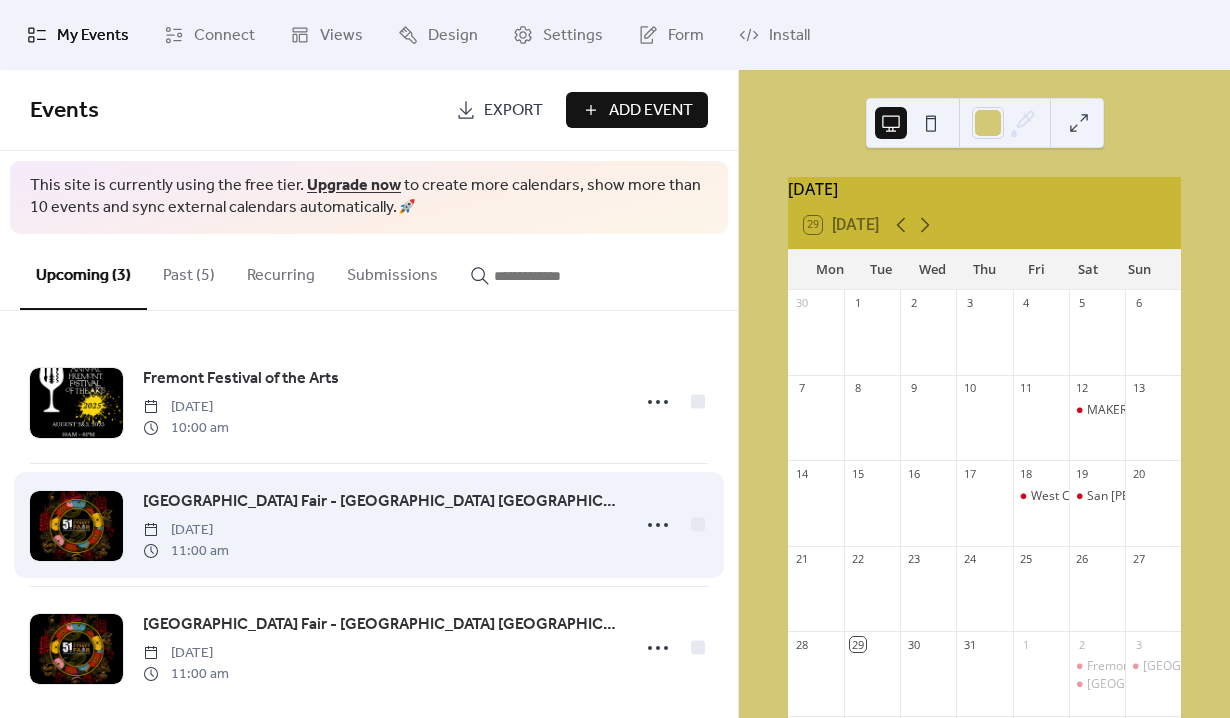 scroll, scrollTop: 22, scrollLeft: 0, axis: vertical 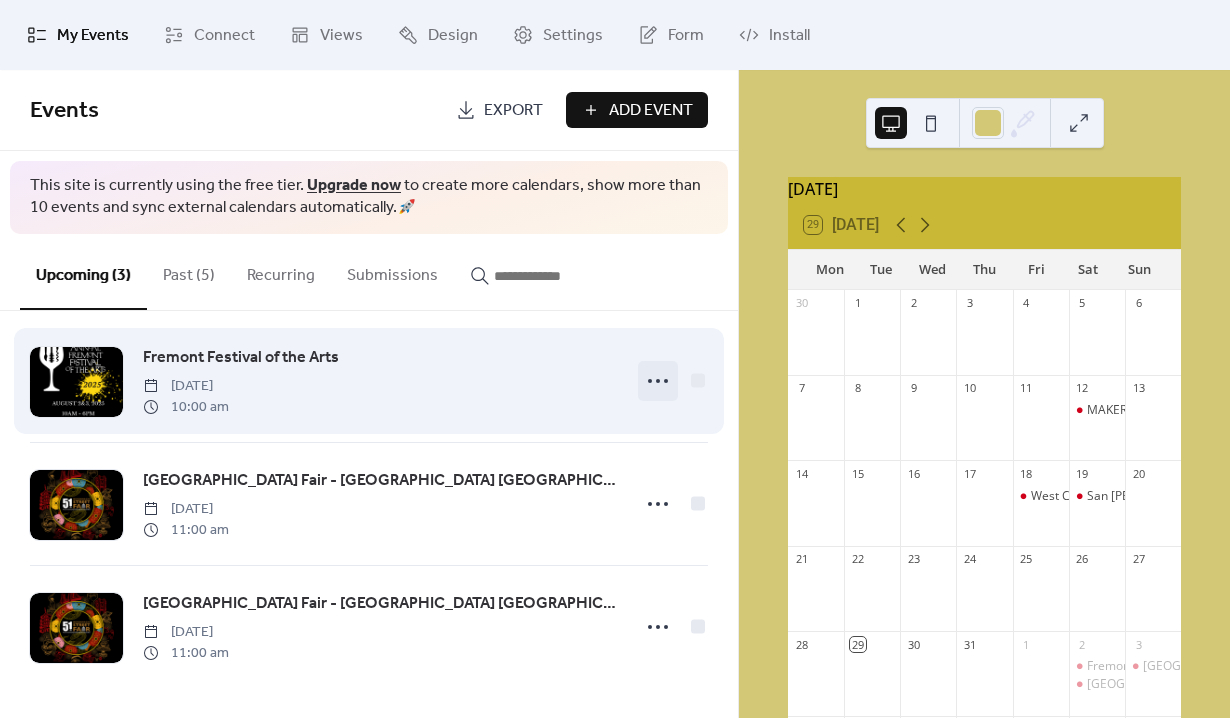 click 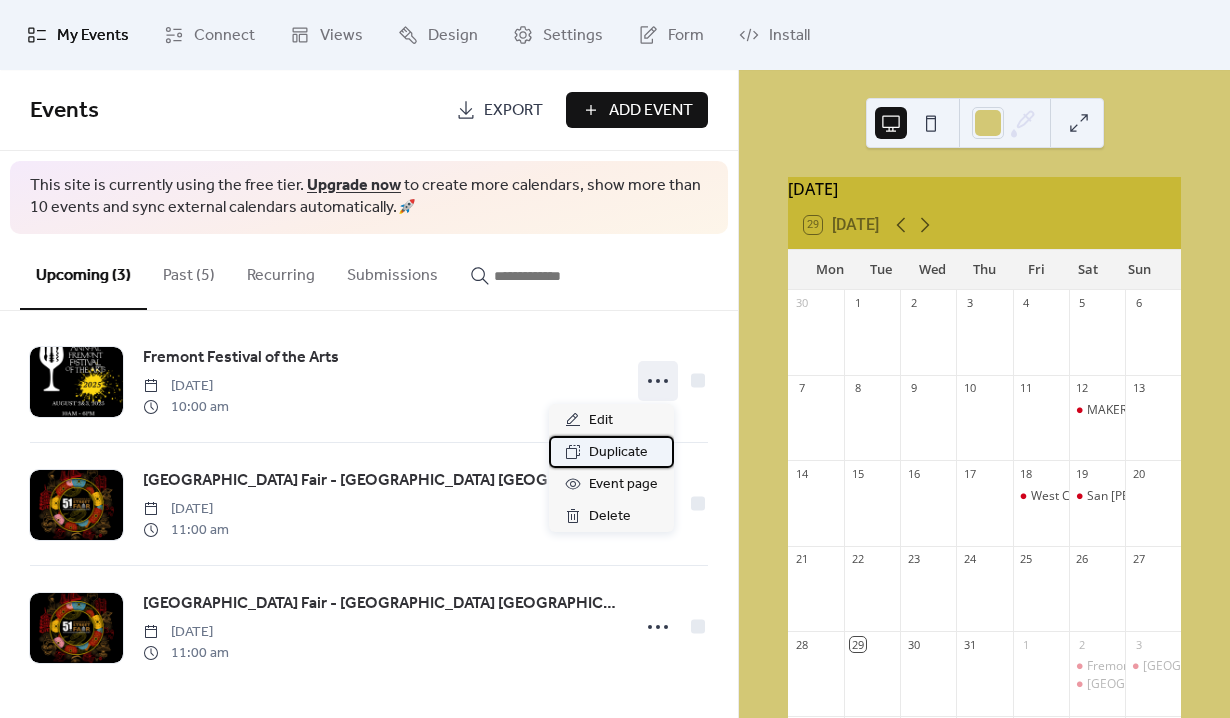 click on "Duplicate" at bounding box center [618, 453] 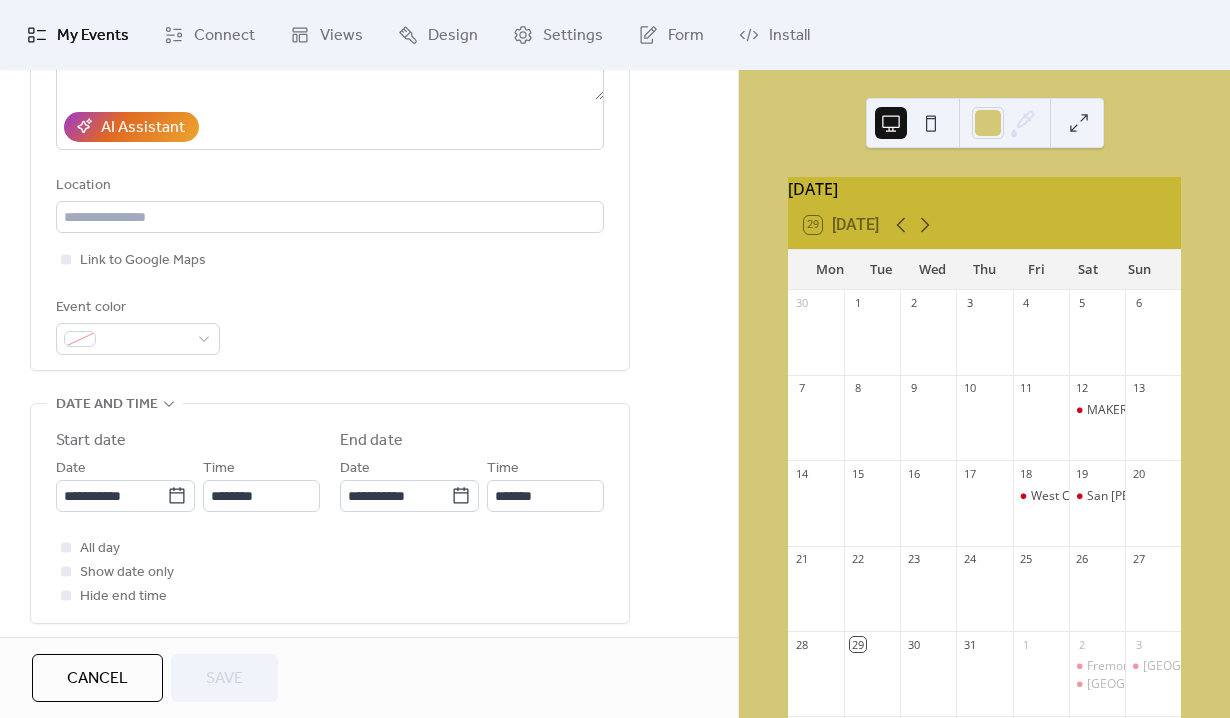 scroll, scrollTop: 367, scrollLeft: 0, axis: vertical 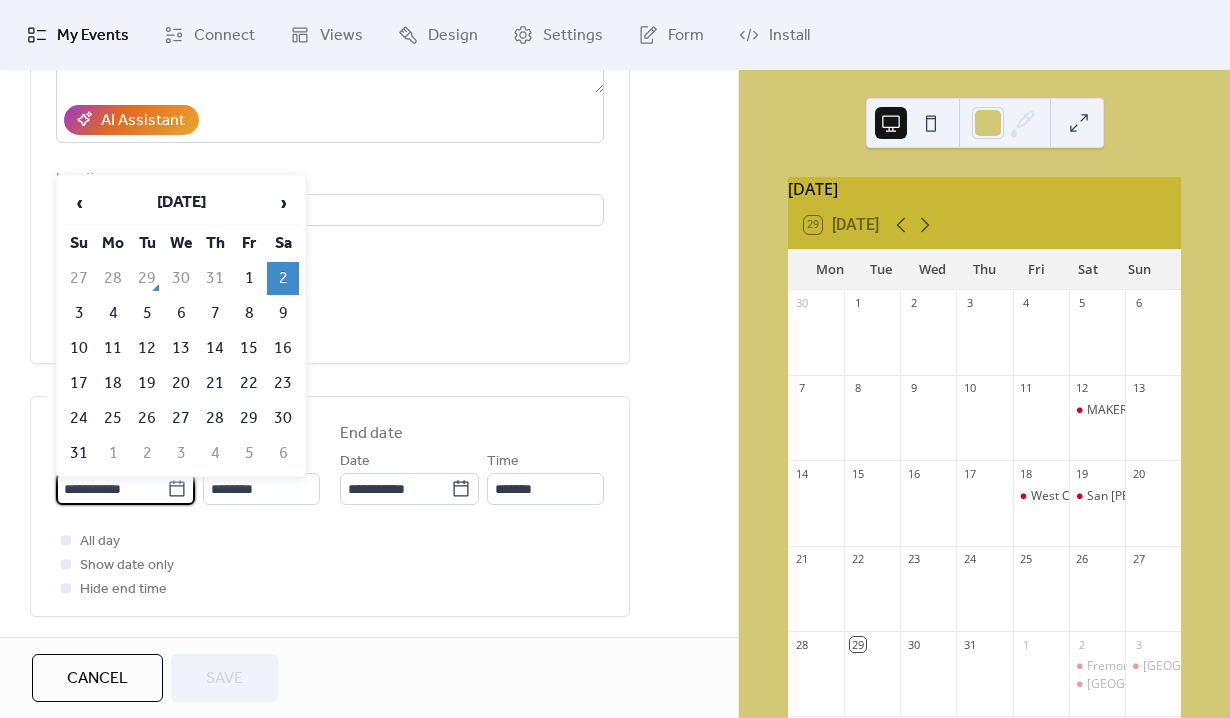 click on "**********" at bounding box center (111, 489) 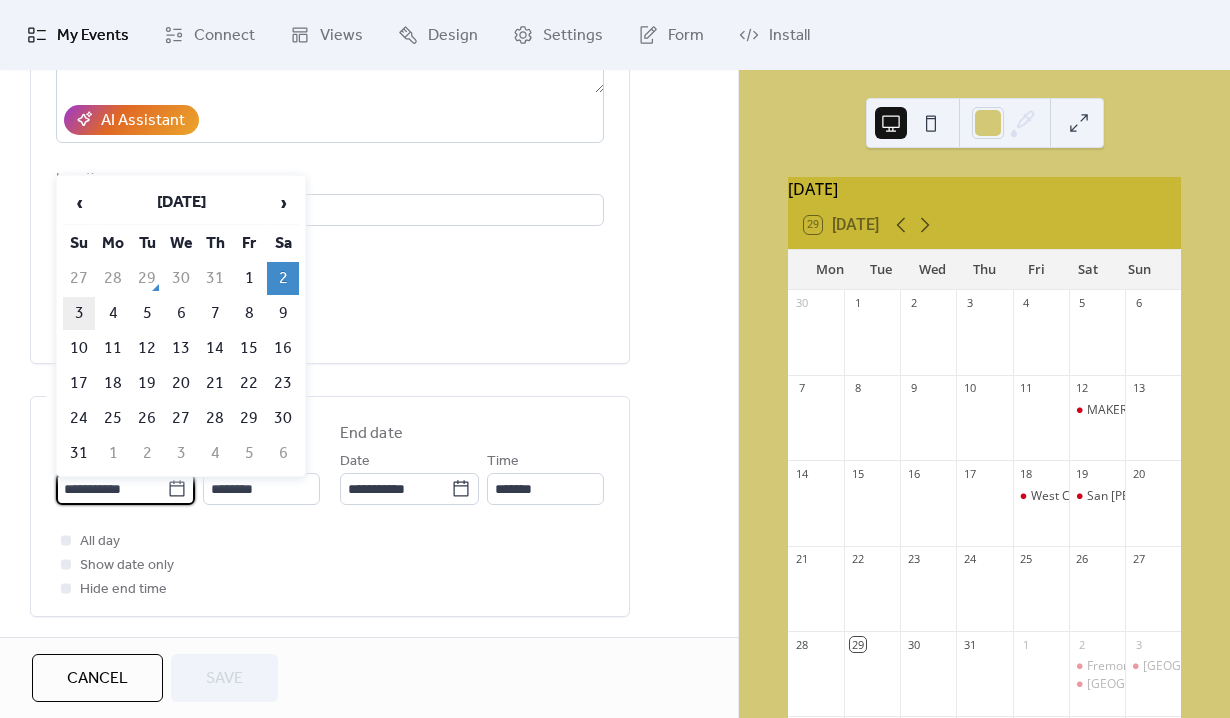 click on "3" at bounding box center (79, 313) 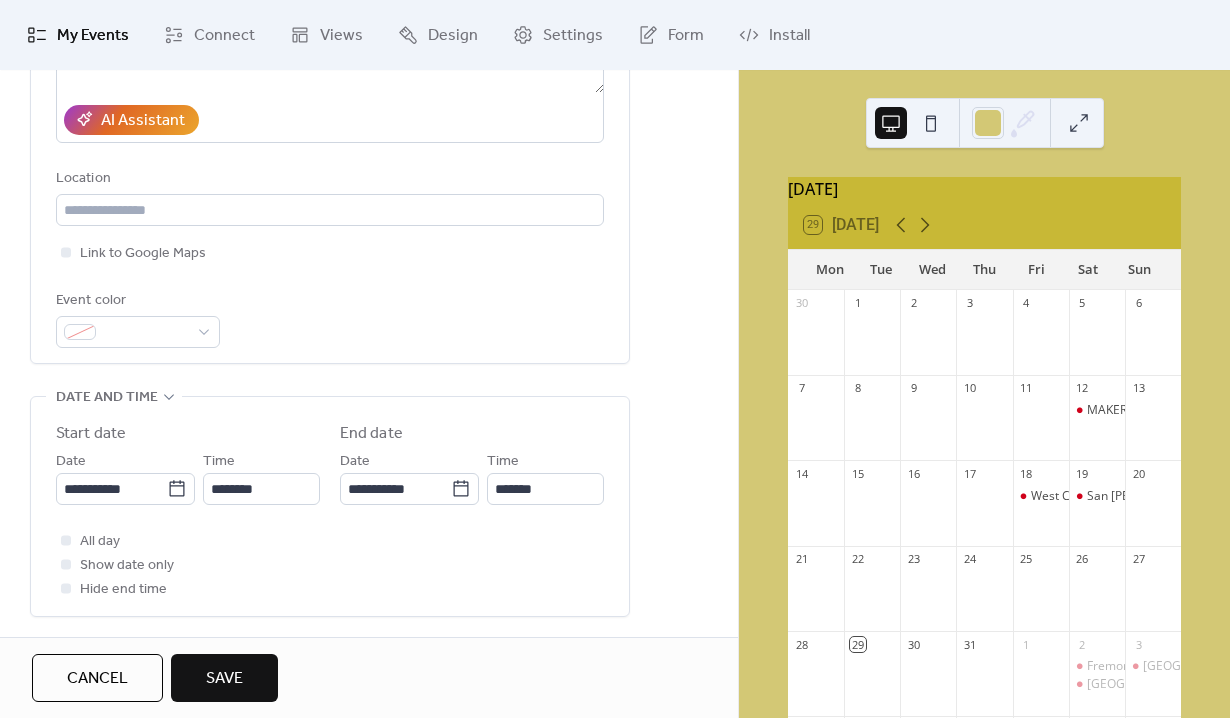click on "Save" at bounding box center (224, 678) 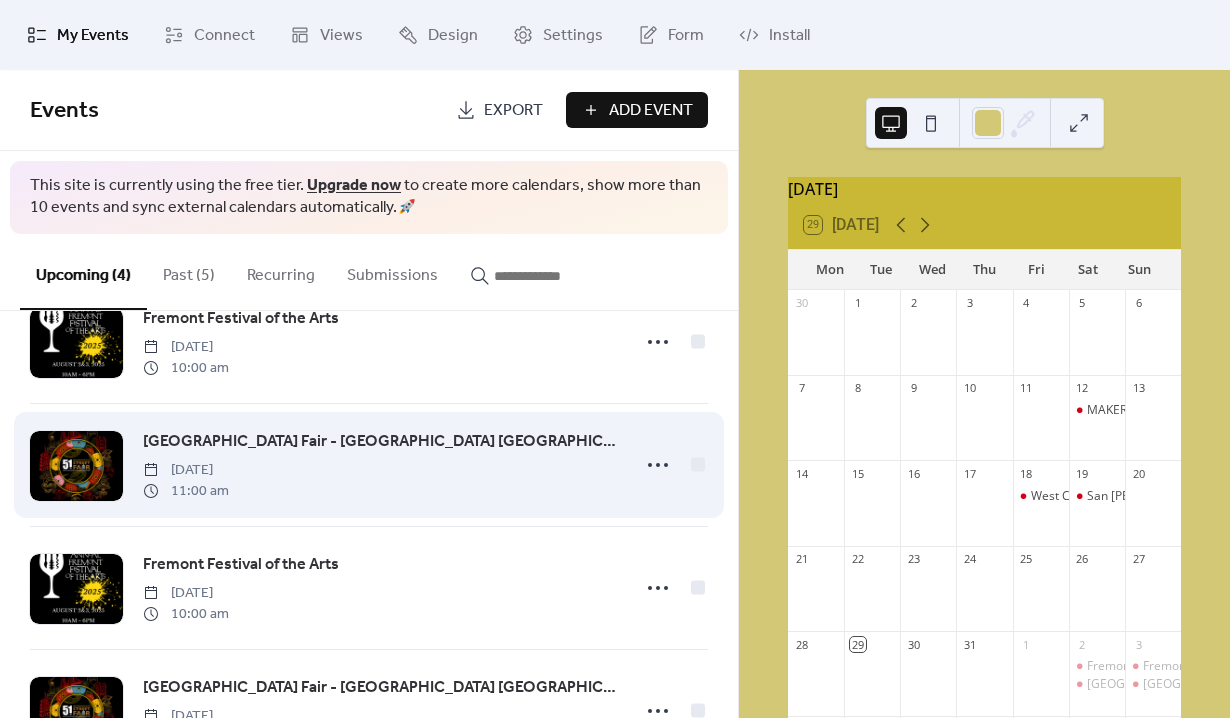 scroll, scrollTop: 0, scrollLeft: 0, axis: both 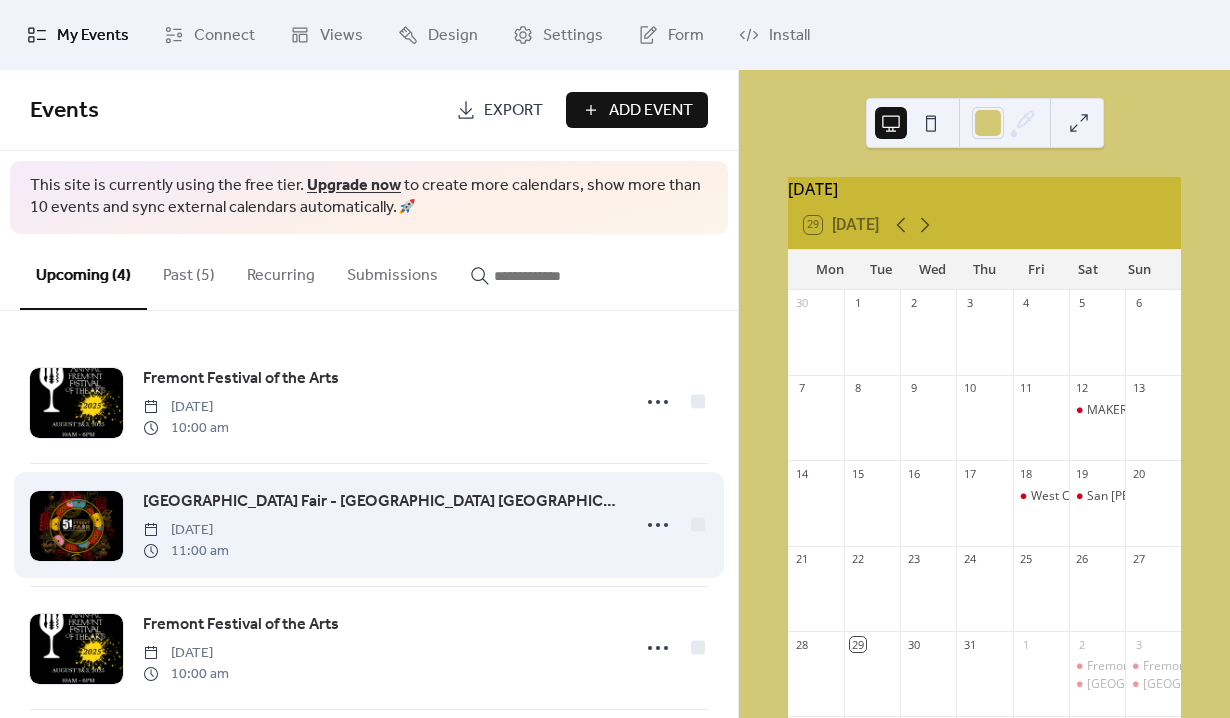 click on "[GEOGRAPHIC_DATA] Fair - [GEOGRAPHIC_DATA] [GEOGRAPHIC_DATA]" at bounding box center (380, 502) 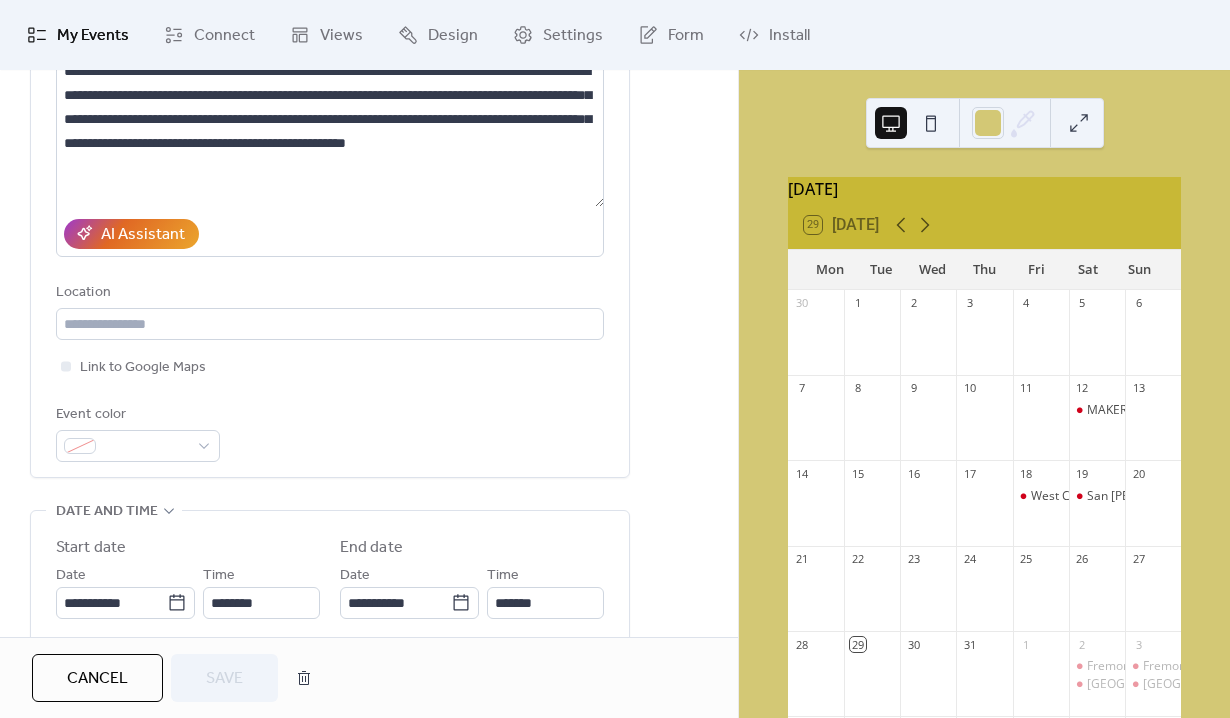 scroll, scrollTop: 279, scrollLeft: 0, axis: vertical 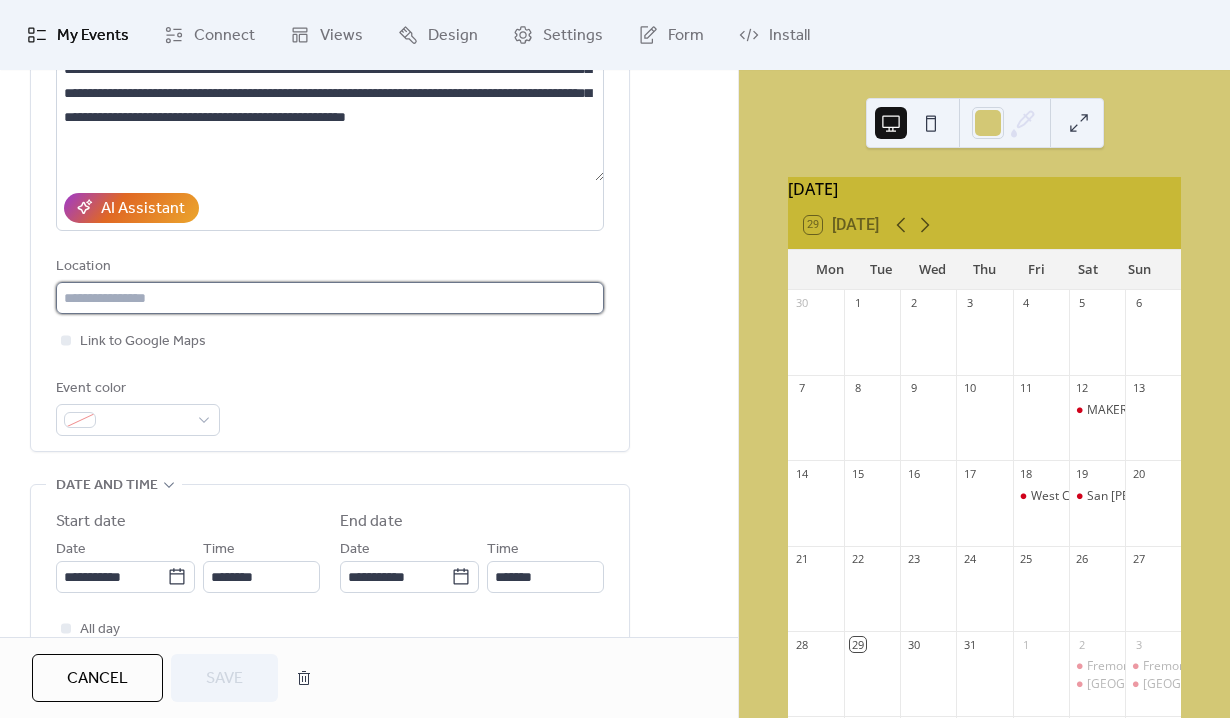 click at bounding box center [330, 298] 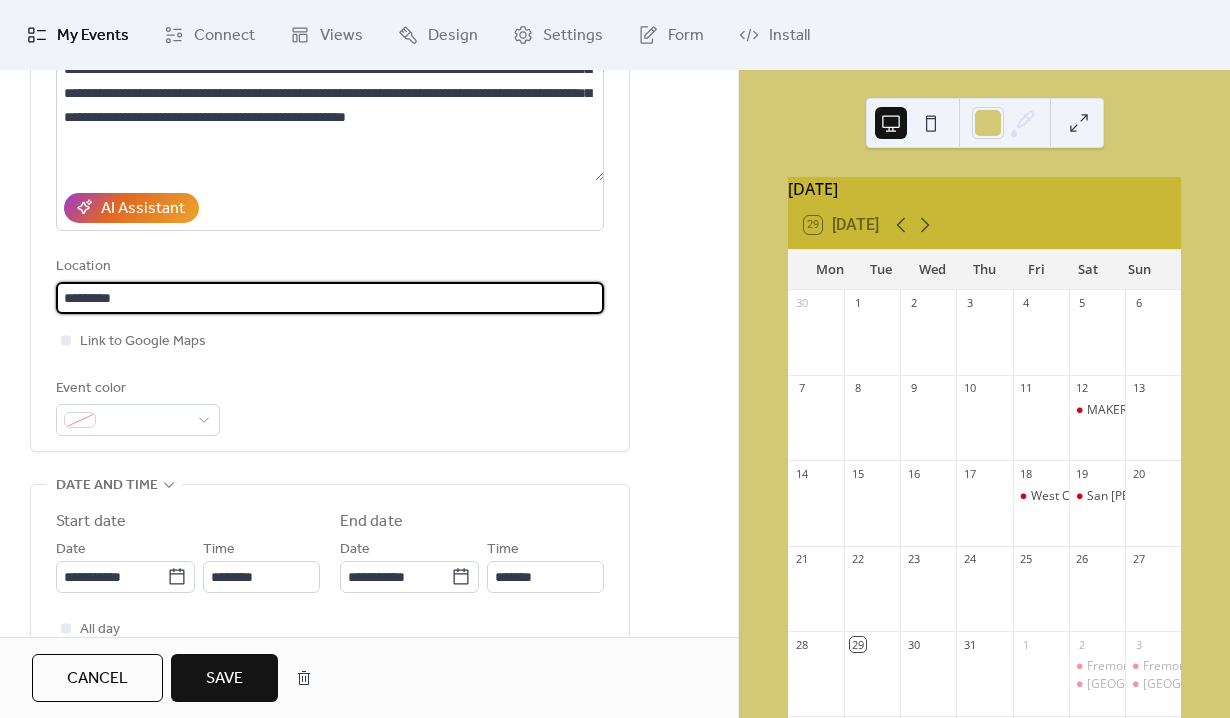 click on "**********" at bounding box center [330, 182] 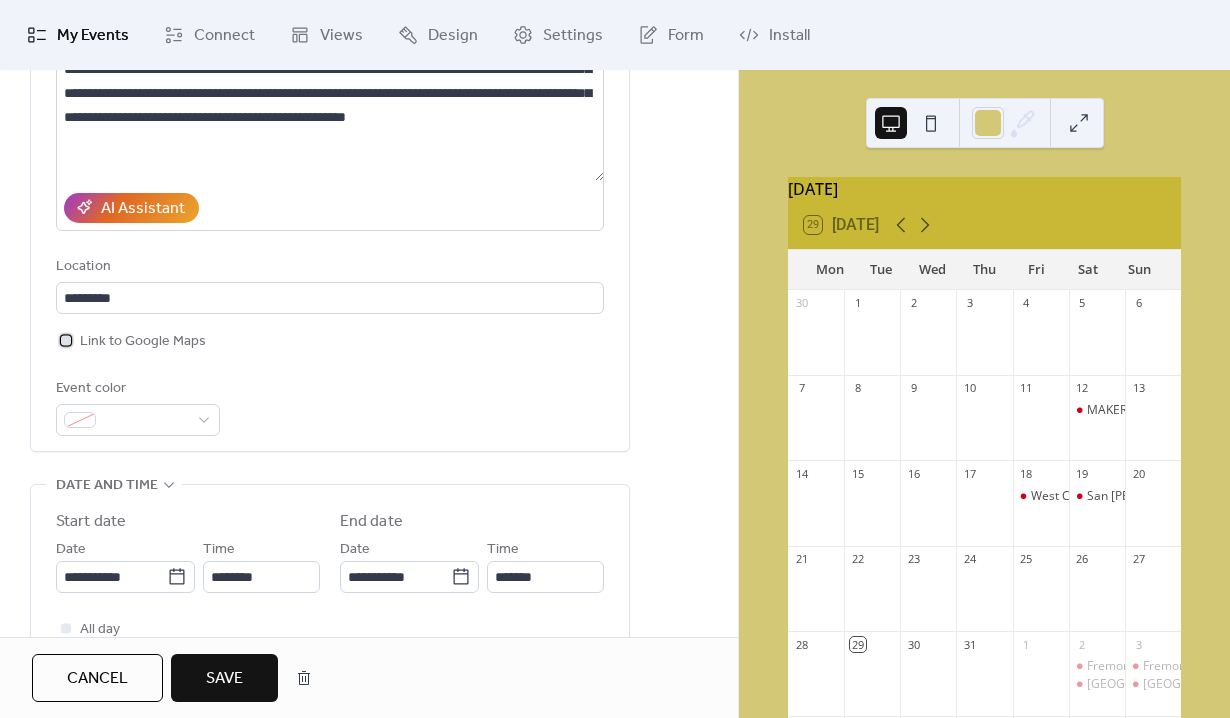 click on "Link to Google Maps" at bounding box center [143, 342] 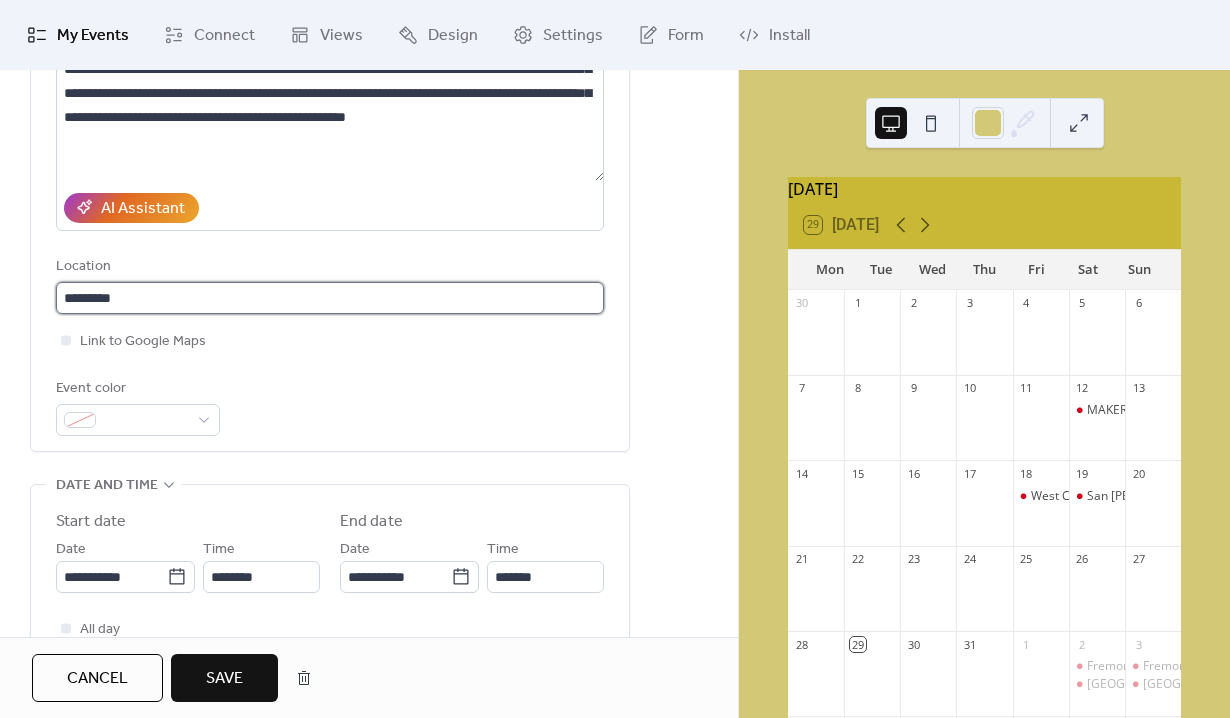 click on "*********" at bounding box center [330, 298] 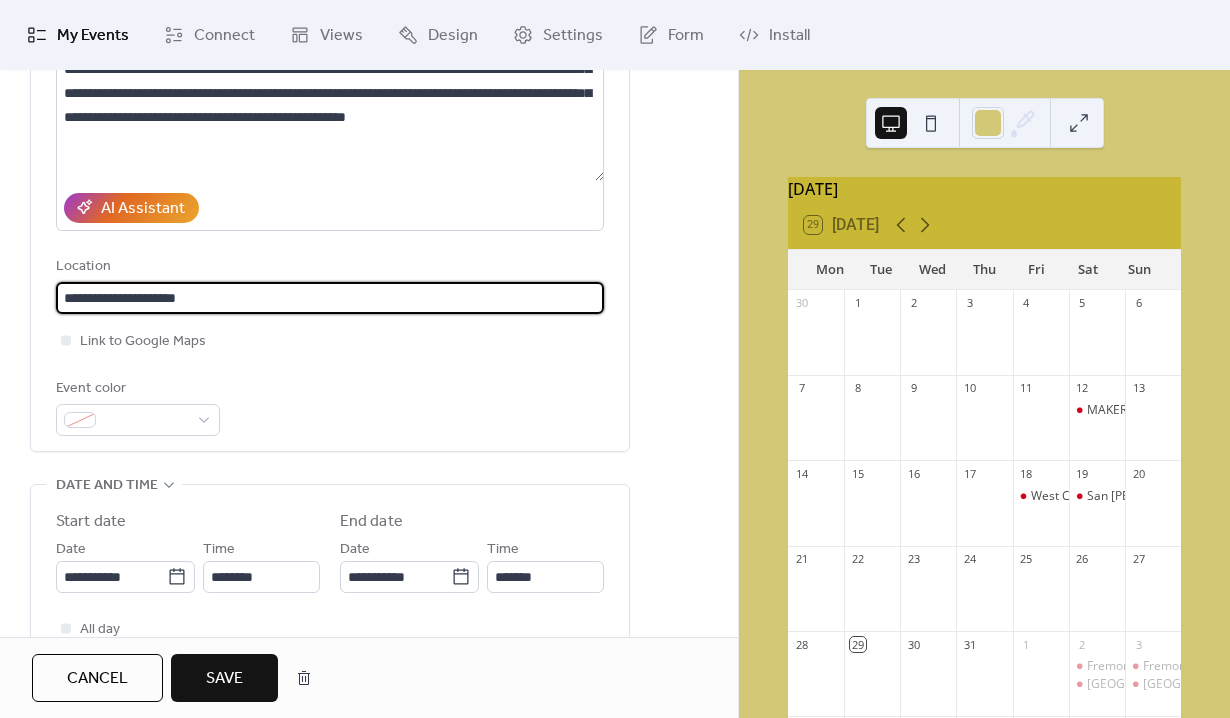 type on "**********" 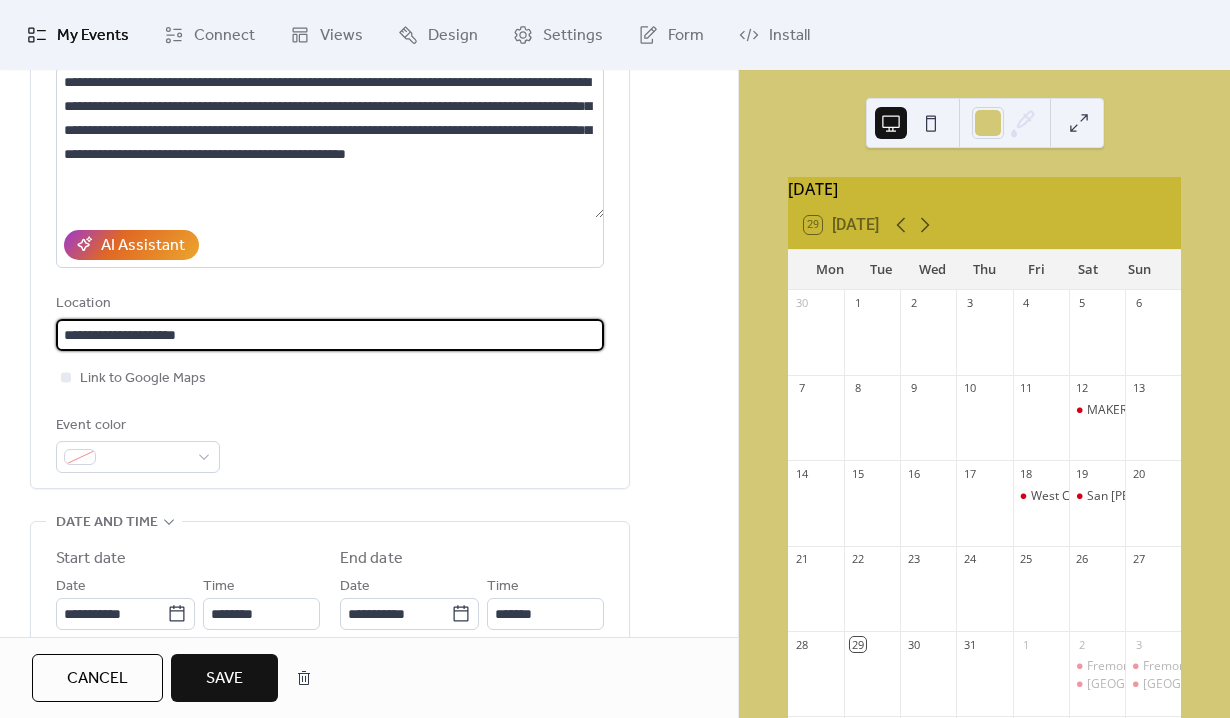 scroll, scrollTop: 171, scrollLeft: 0, axis: vertical 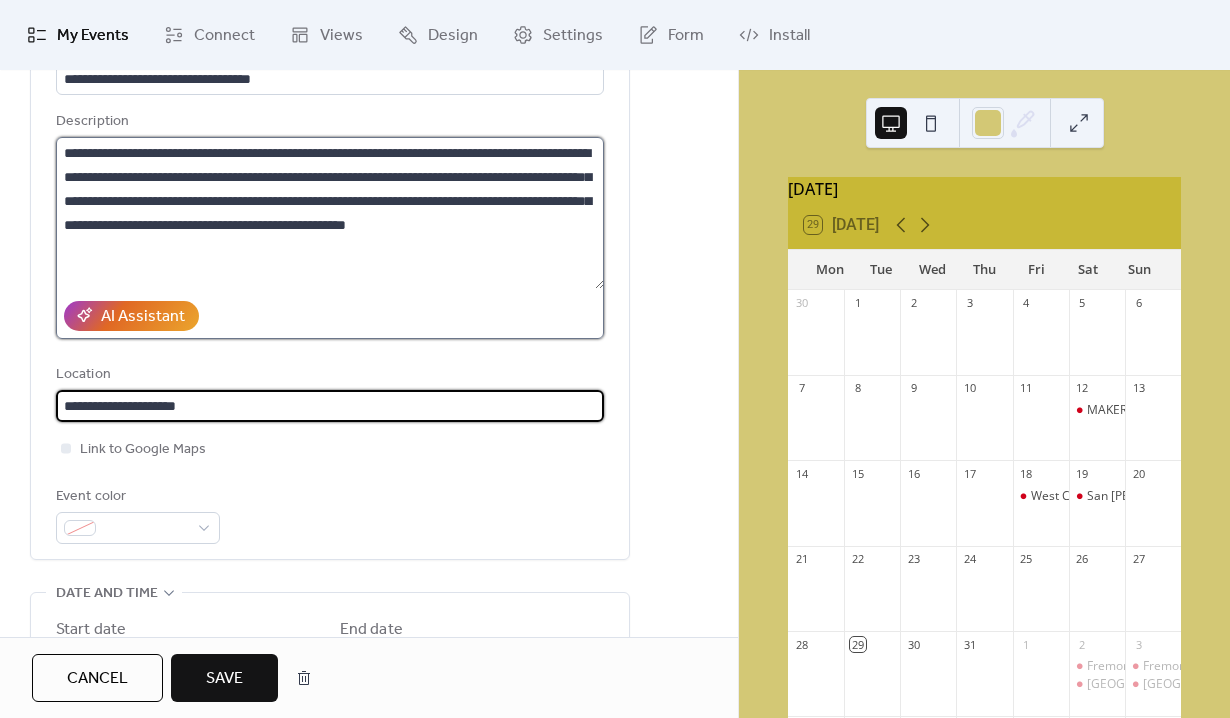 type 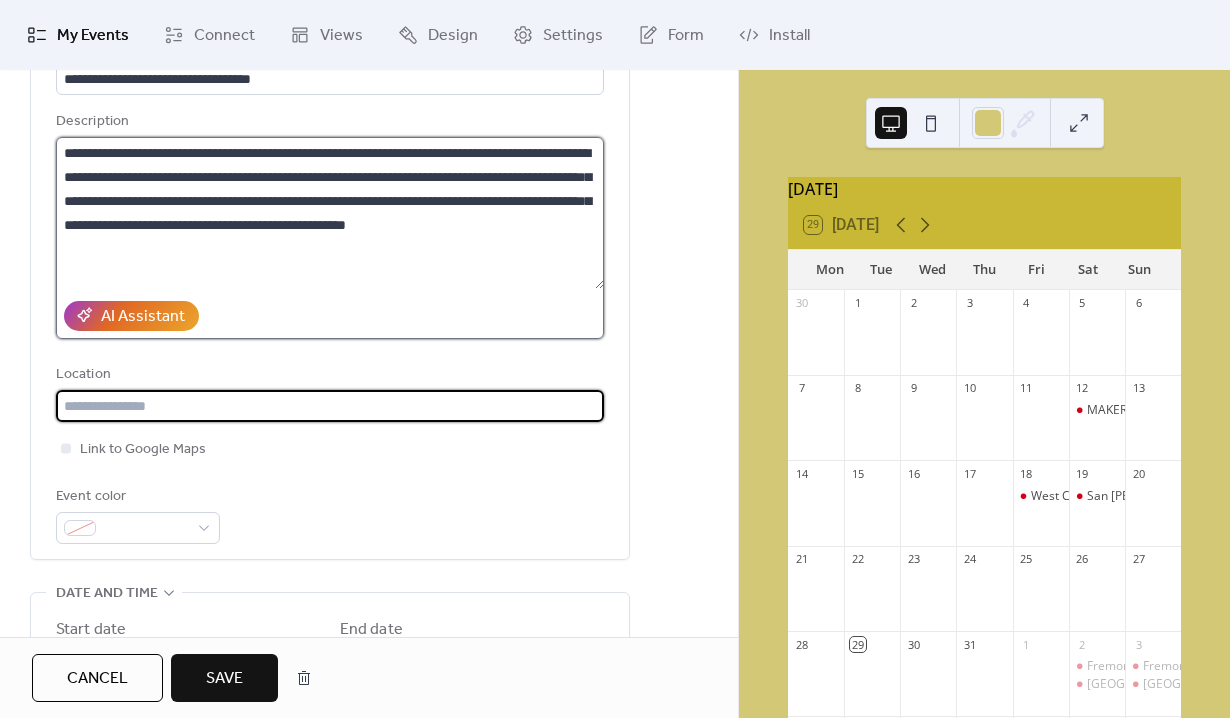 click on "**********" at bounding box center (330, 213) 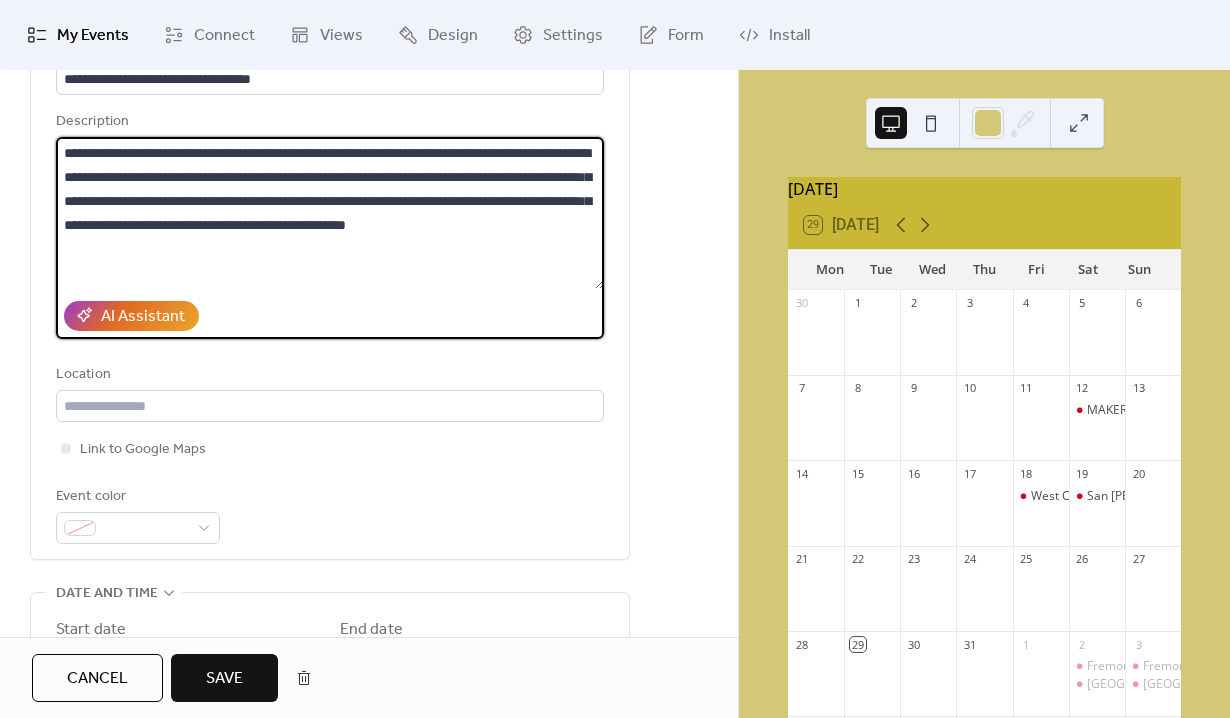 drag, startPoint x: 432, startPoint y: 230, endPoint x: 489, endPoint y: 266, distance: 67.41662 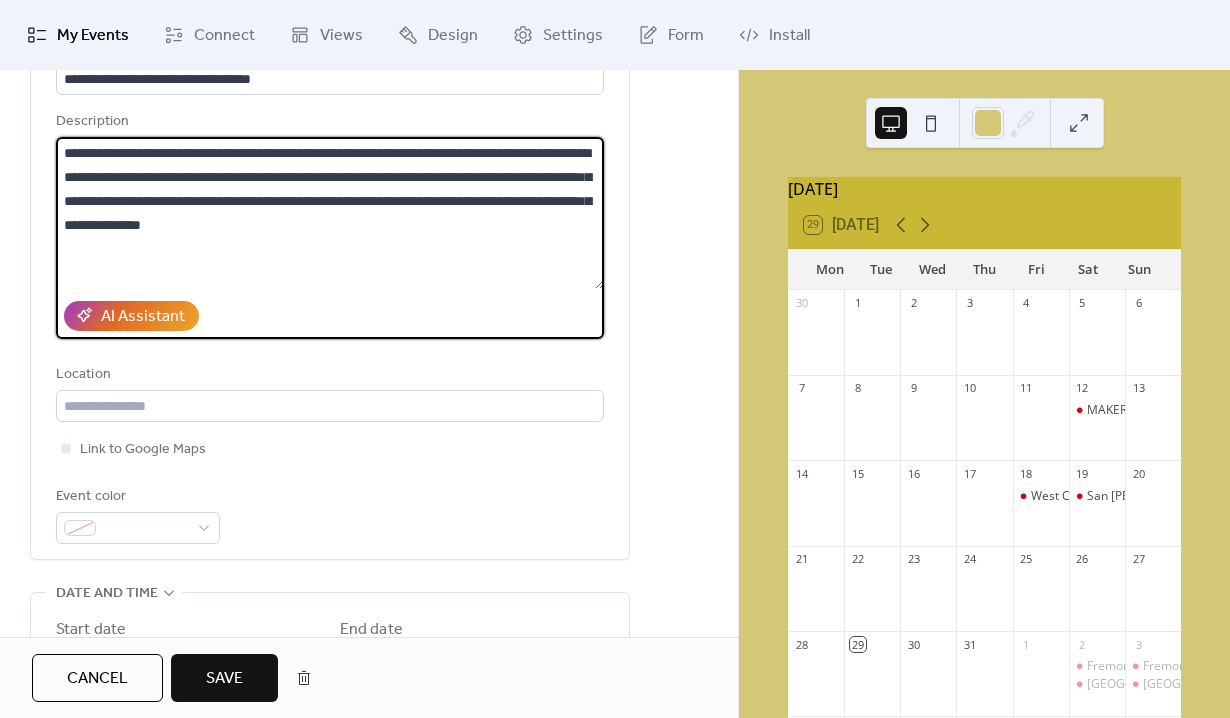 paste on "**********" 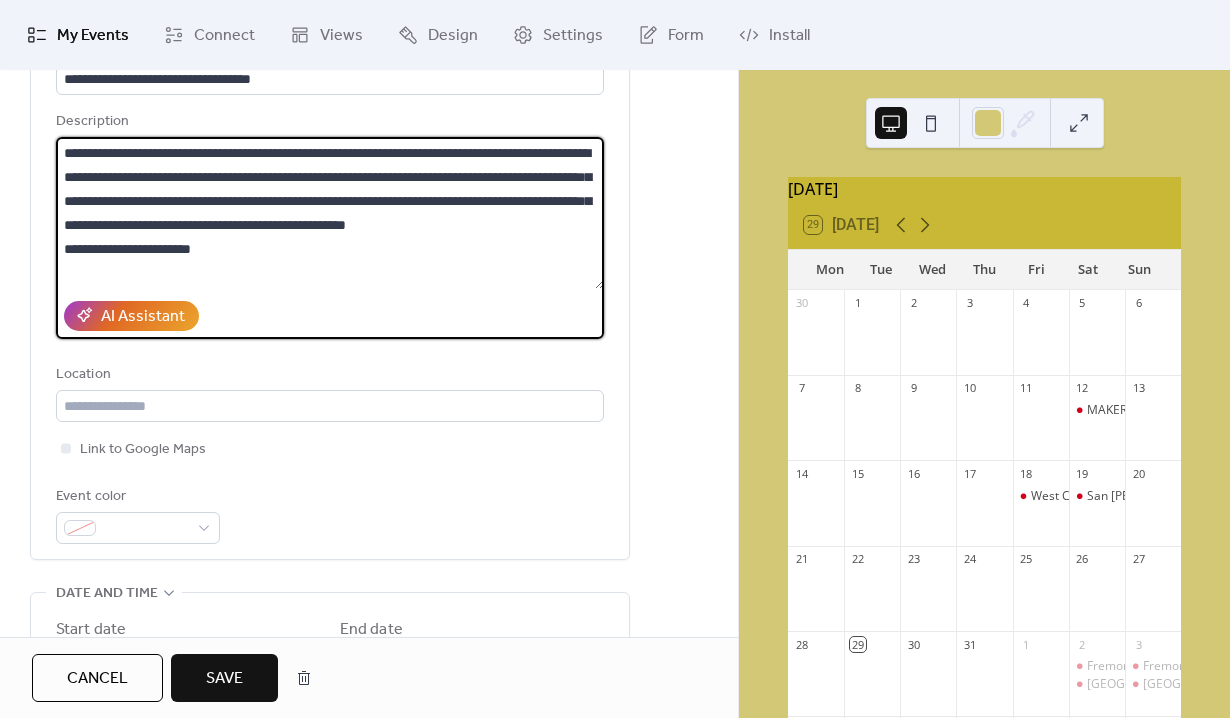 click on "**********" at bounding box center [330, 213] 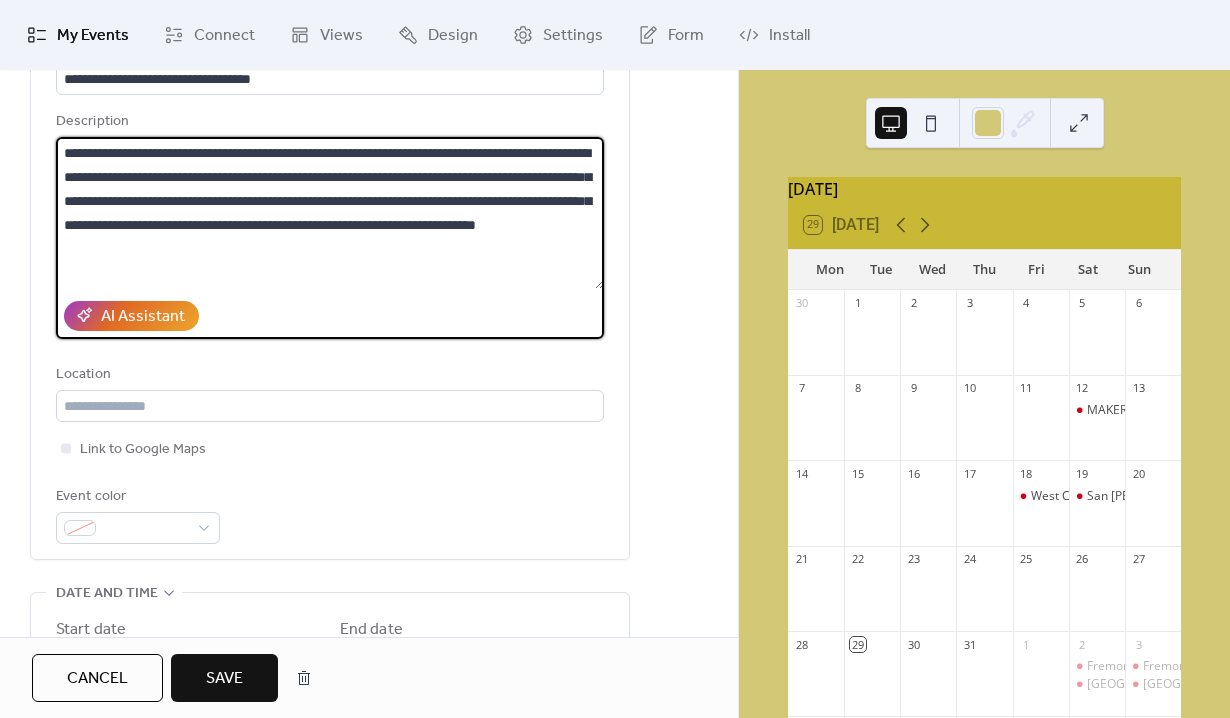 click on "**********" at bounding box center [330, 213] 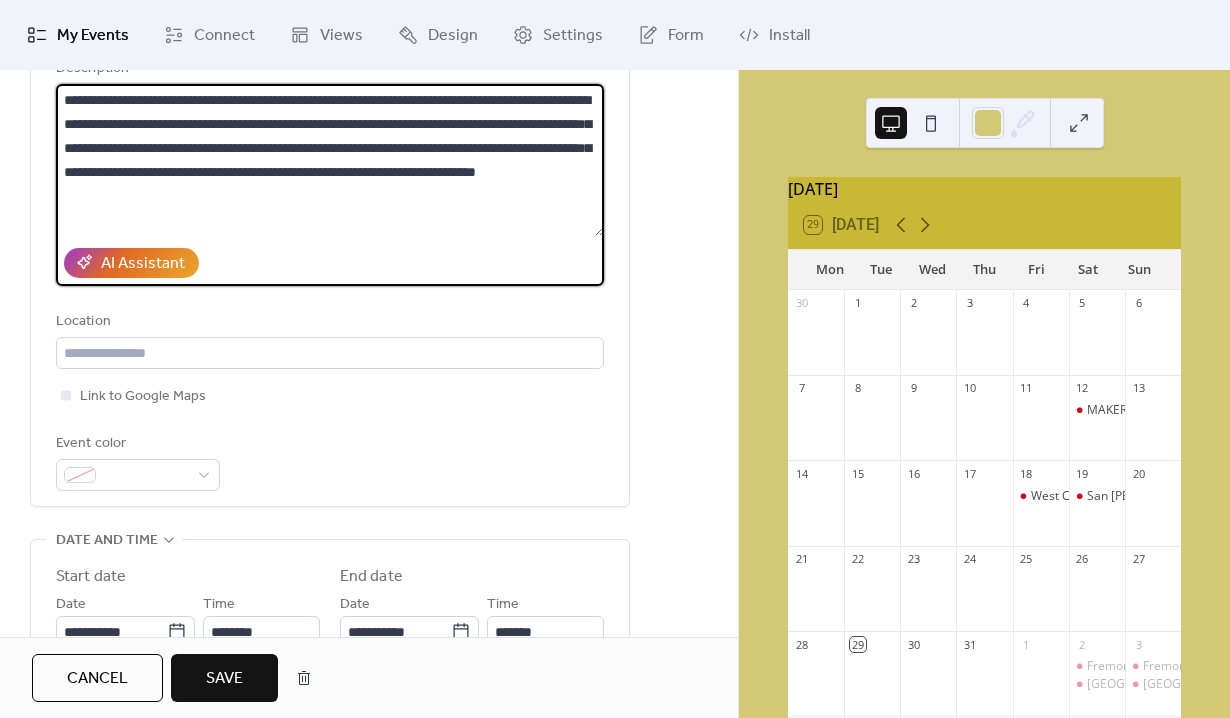 scroll, scrollTop: 0, scrollLeft: 0, axis: both 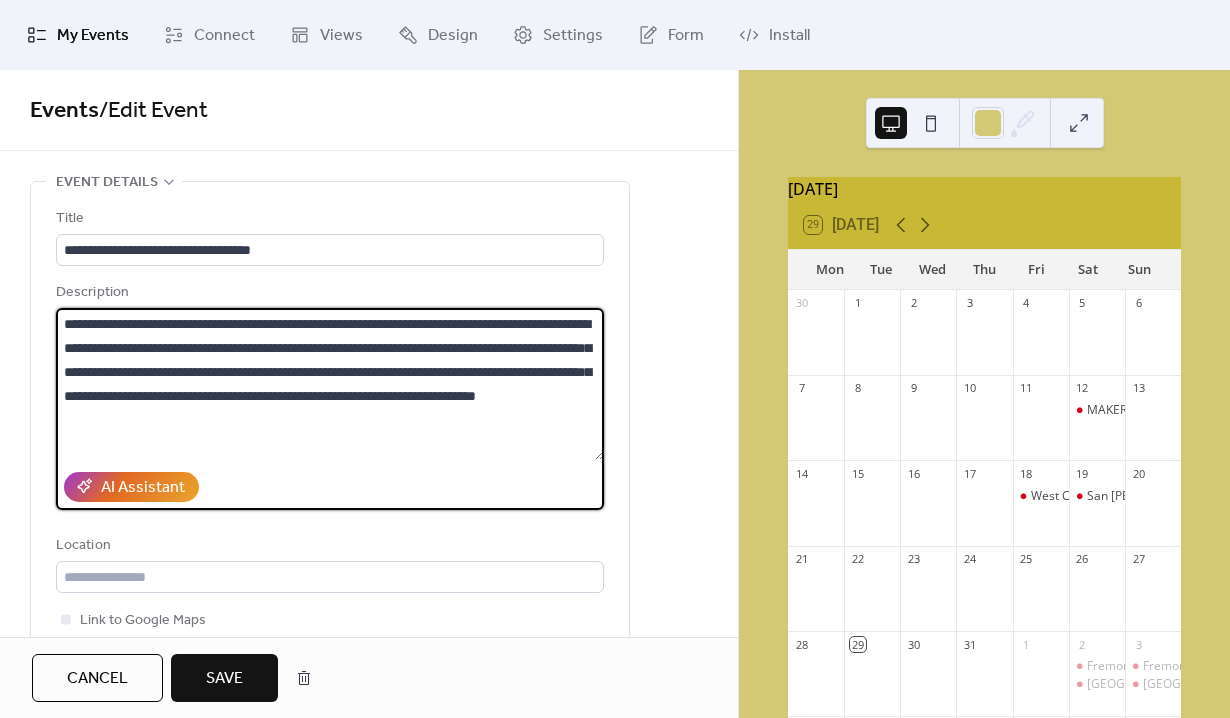 type on "**********" 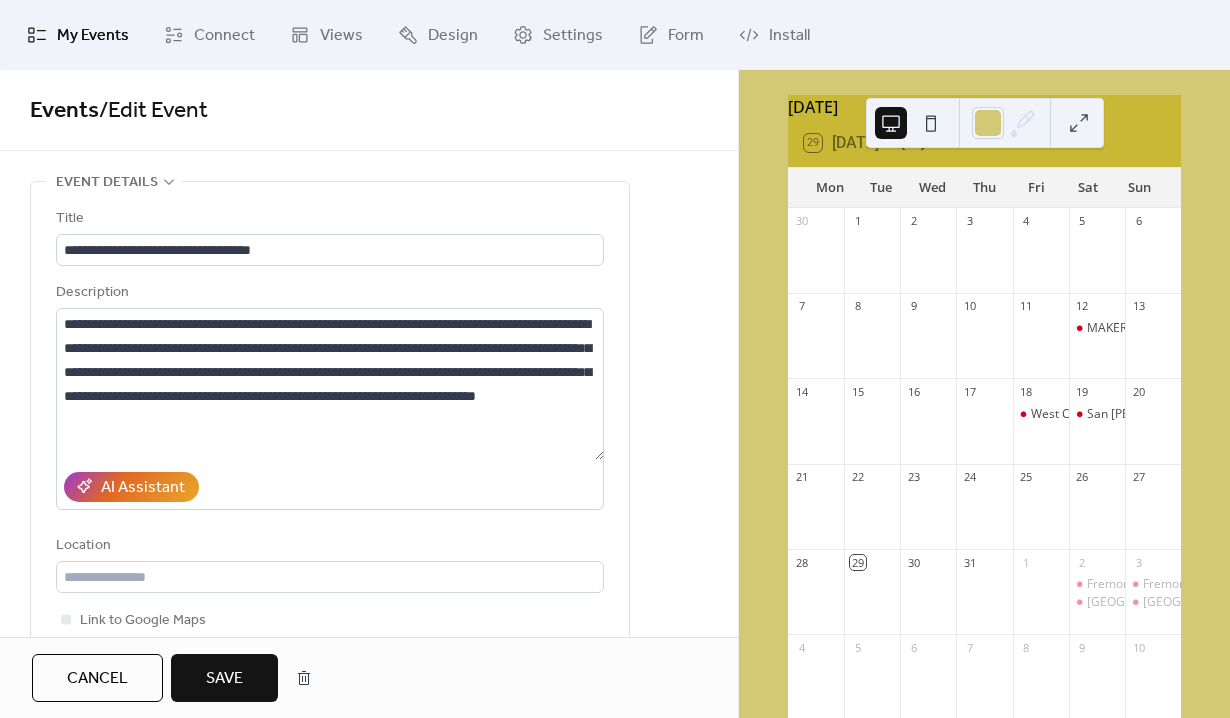 scroll, scrollTop: 105, scrollLeft: 0, axis: vertical 